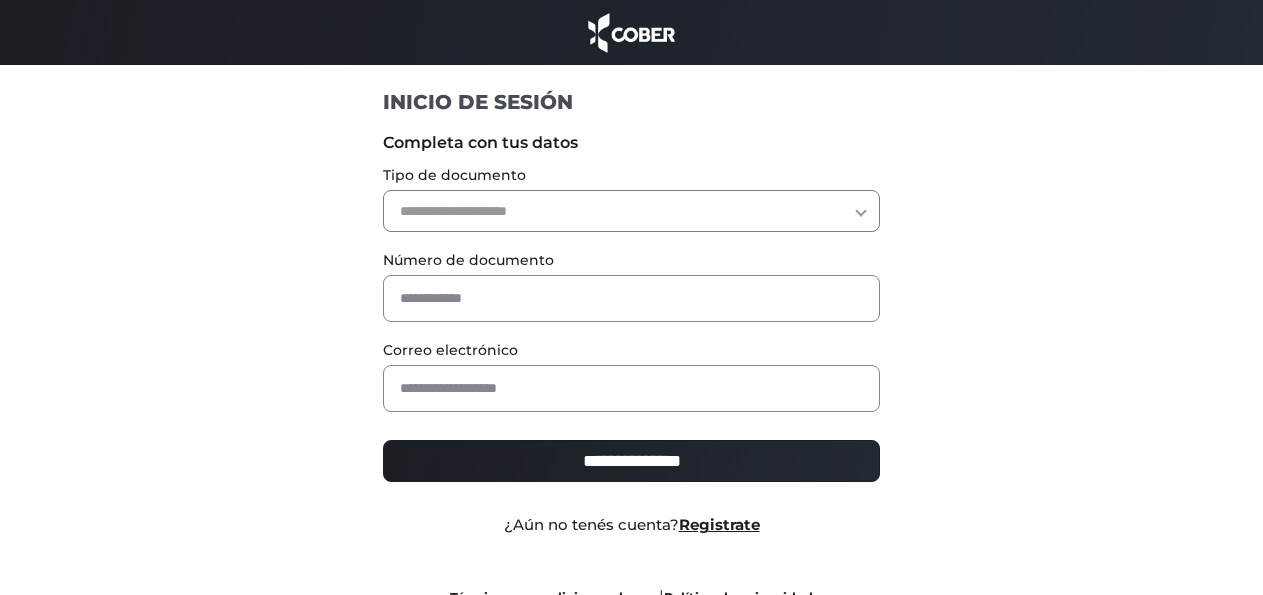 scroll, scrollTop: 0, scrollLeft: 0, axis: both 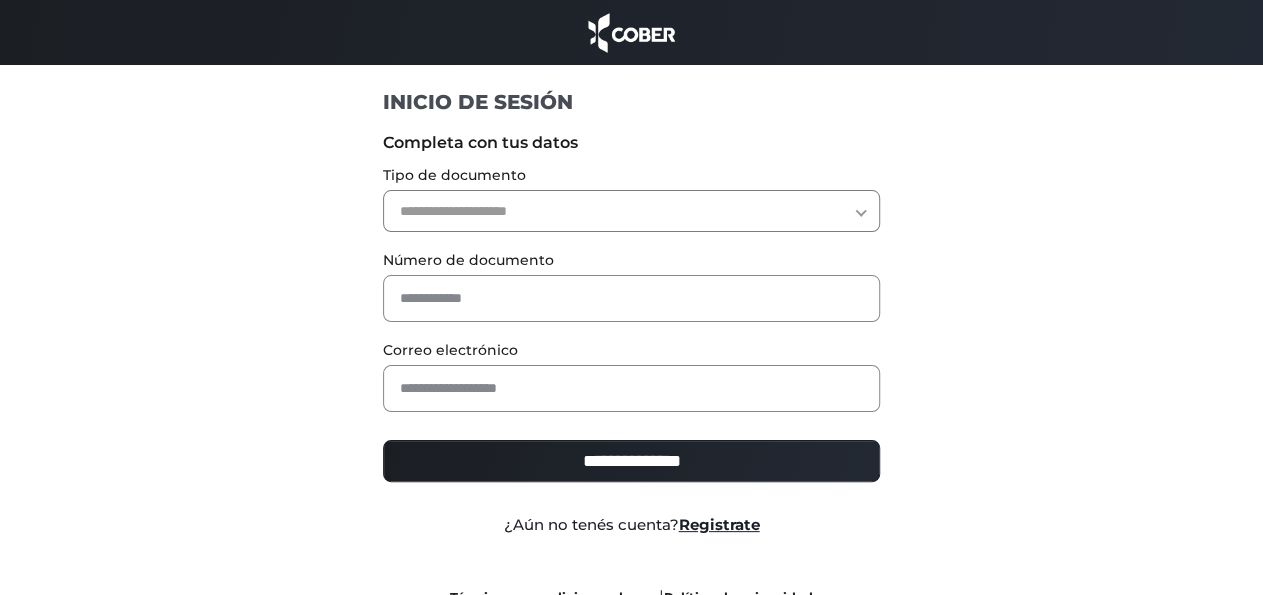 click on "**********" at bounding box center [631, 211] 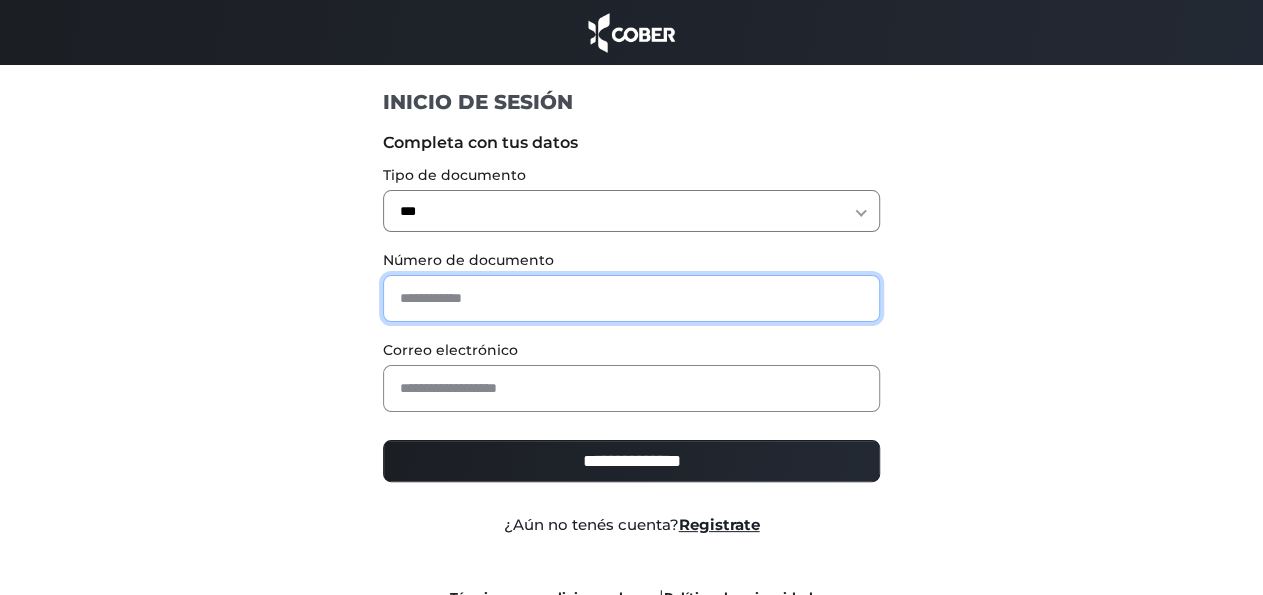 click at bounding box center [631, 298] 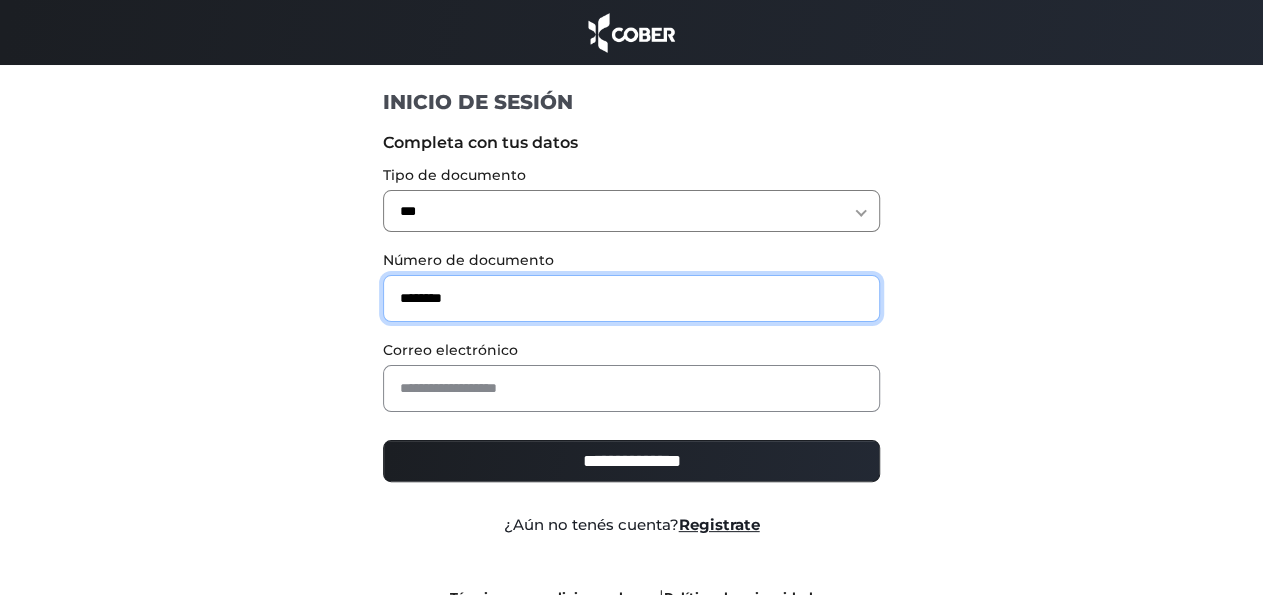 type on "********" 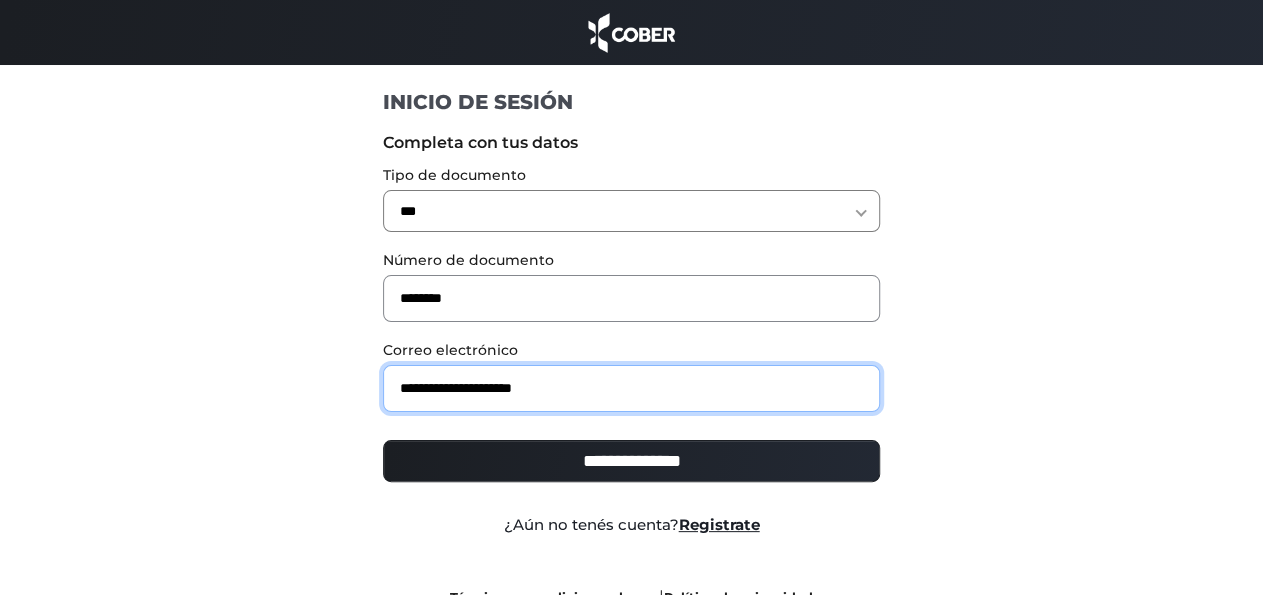 type on "**********" 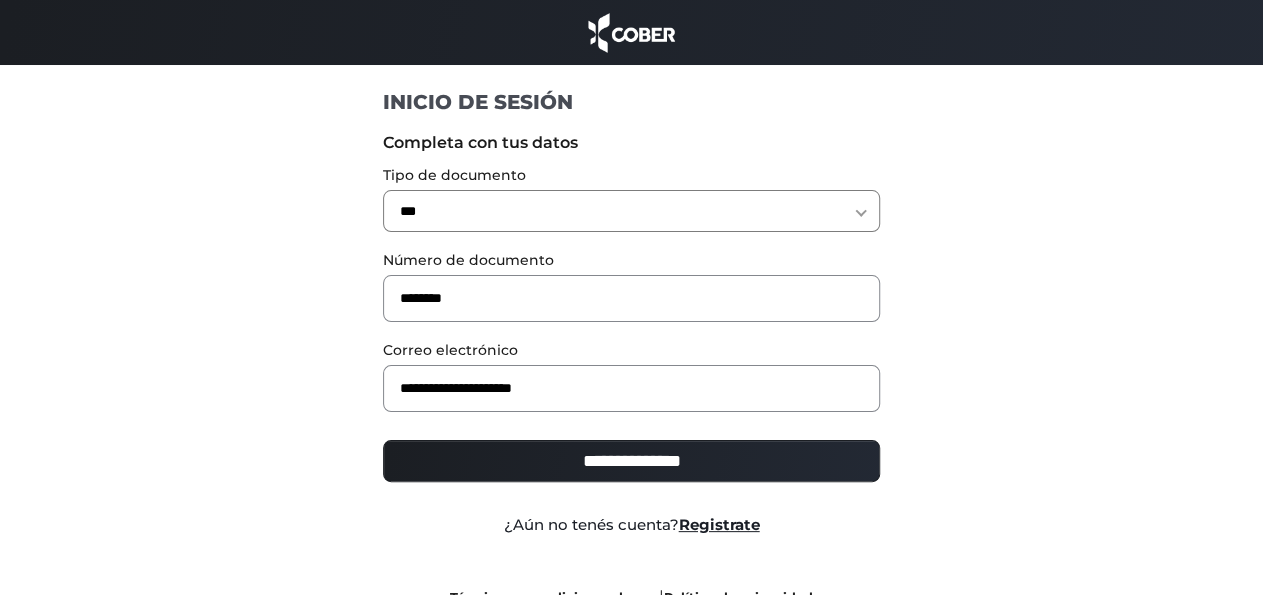 click on "**********" at bounding box center [631, 461] 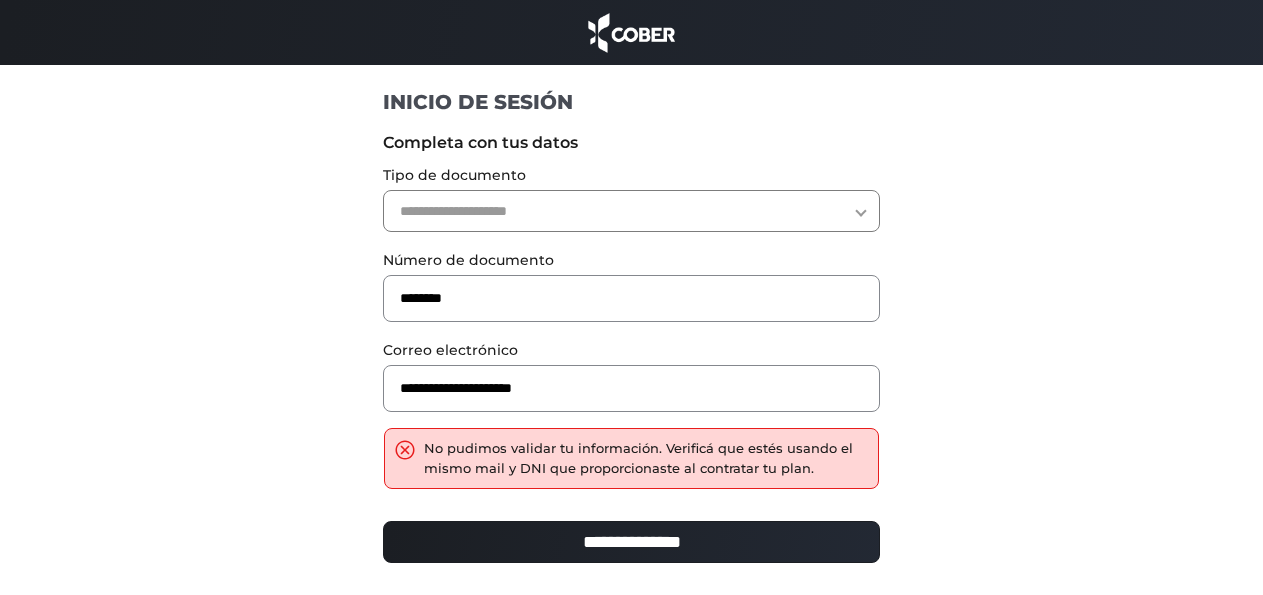 scroll, scrollTop: 0, scrollLeft: 0, axis: both 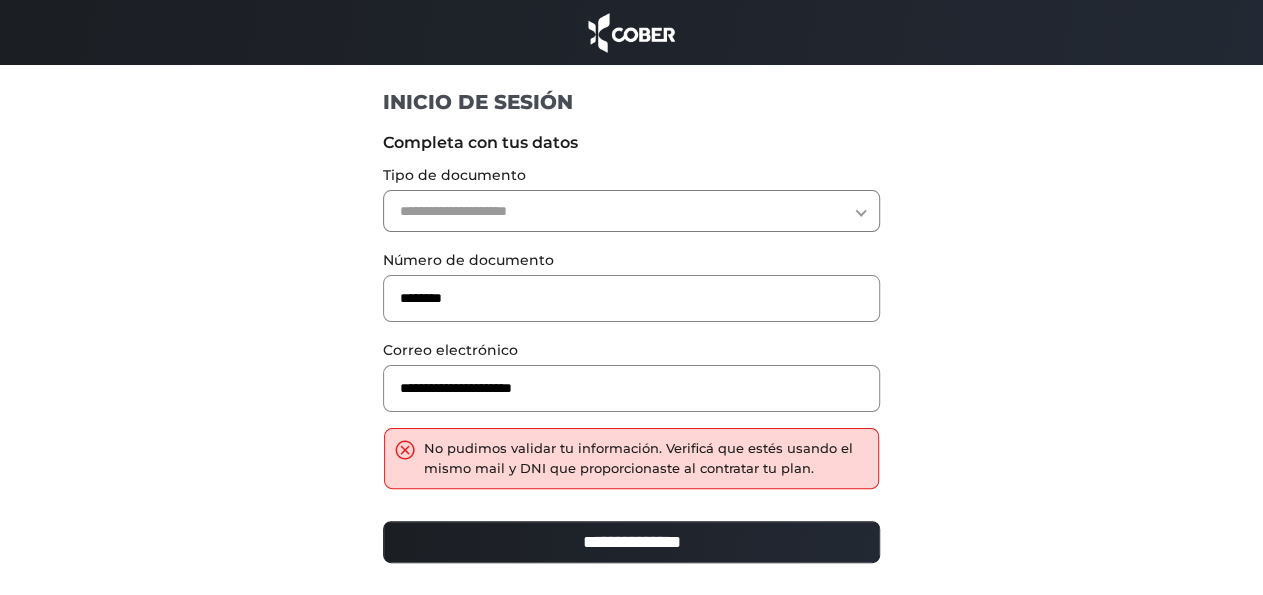 click on "**********" at bounding box center (631, 211) 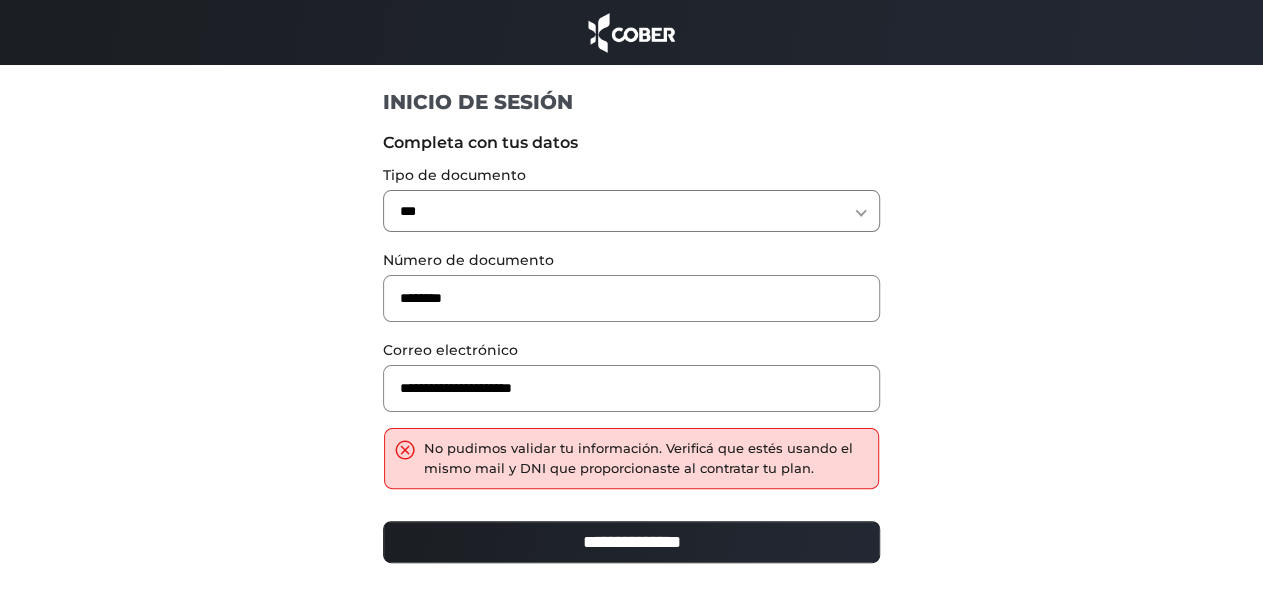 click on "**********" at bounding box center [631, 542] 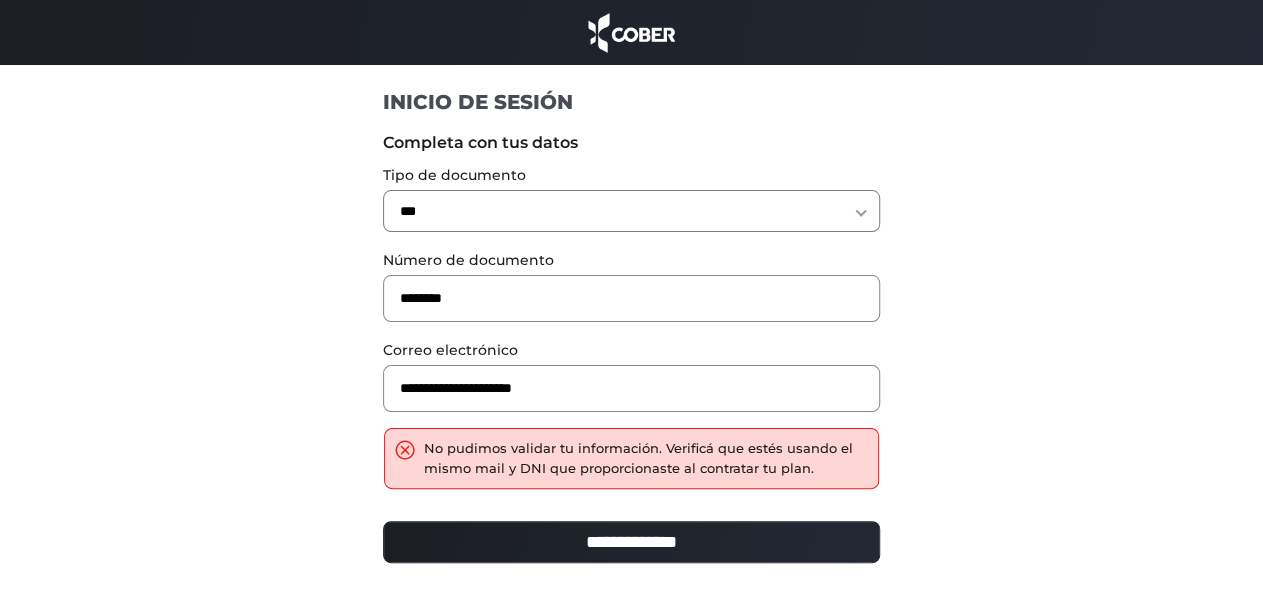 type on "**********" 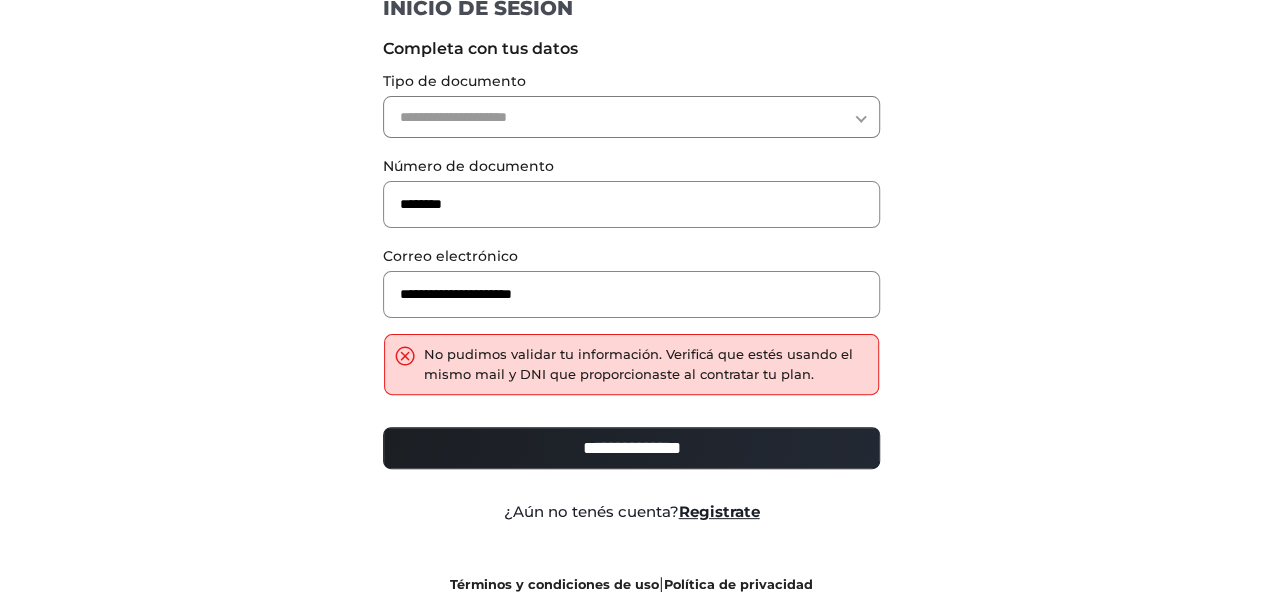 scroll, scrollTop: 206, scrollLeft: 0, axis: vertical 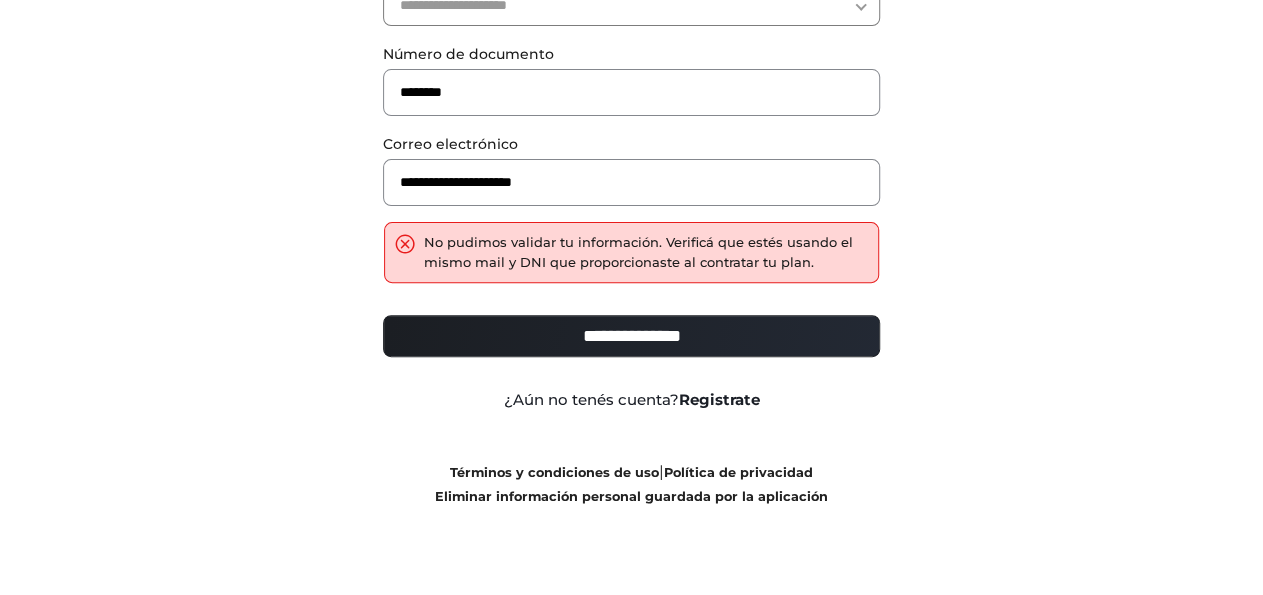 click on "Registrate" at bounding box center [719, 399] 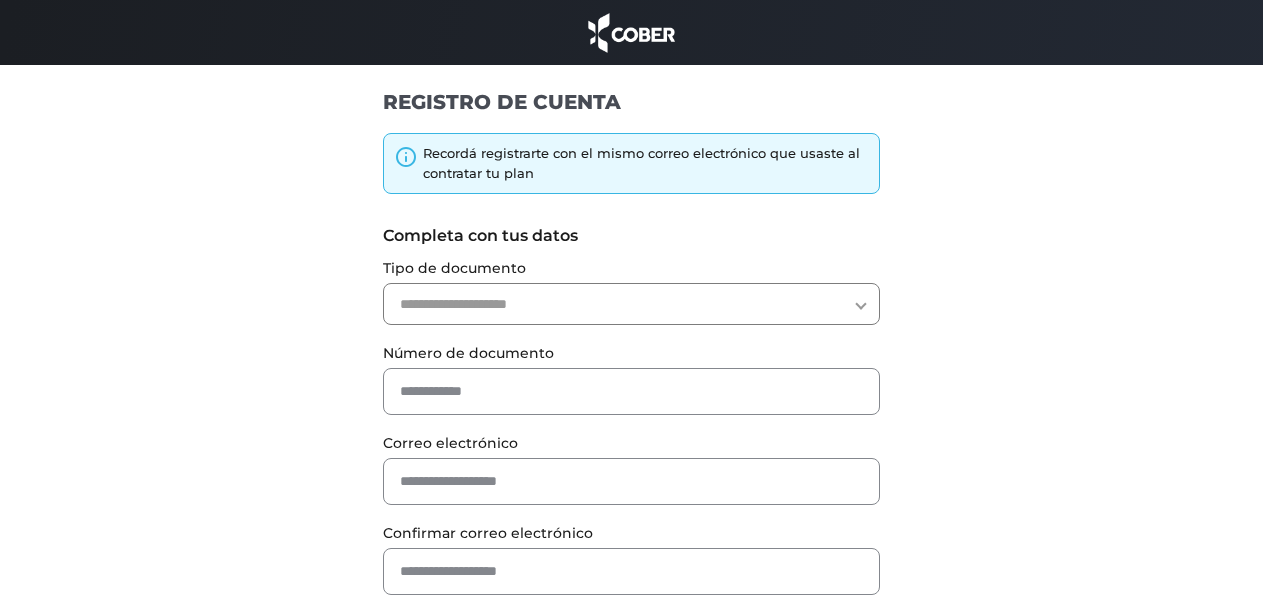 scroll, scrollTop: 0, scrollLeft: 0, axis: both 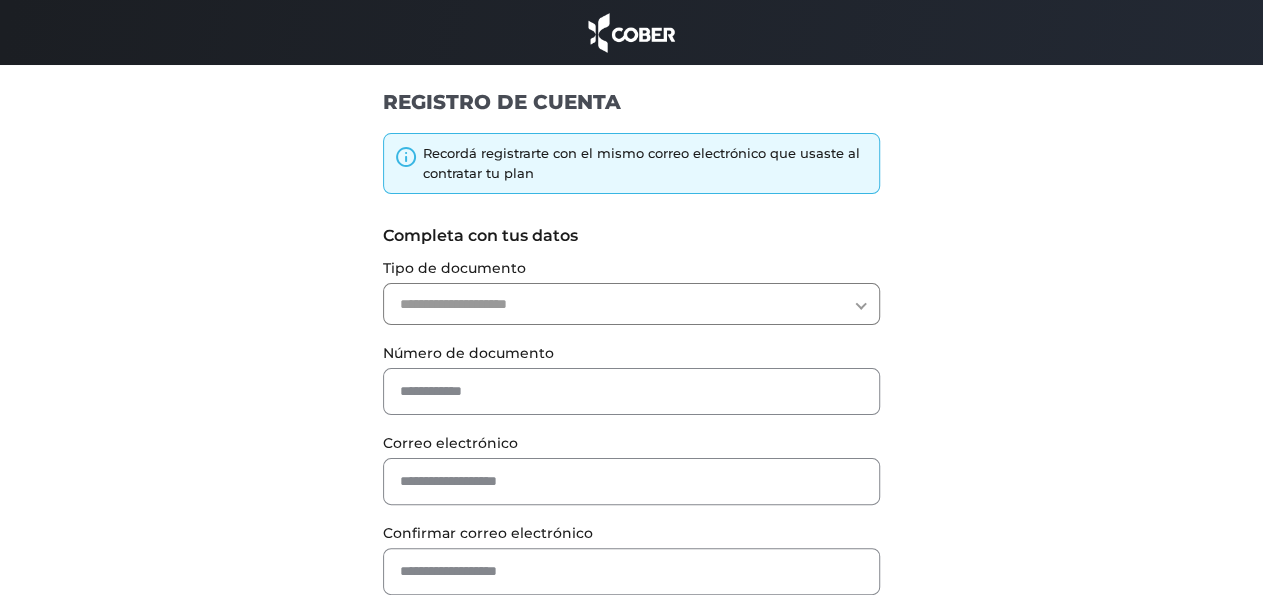 select on "***" 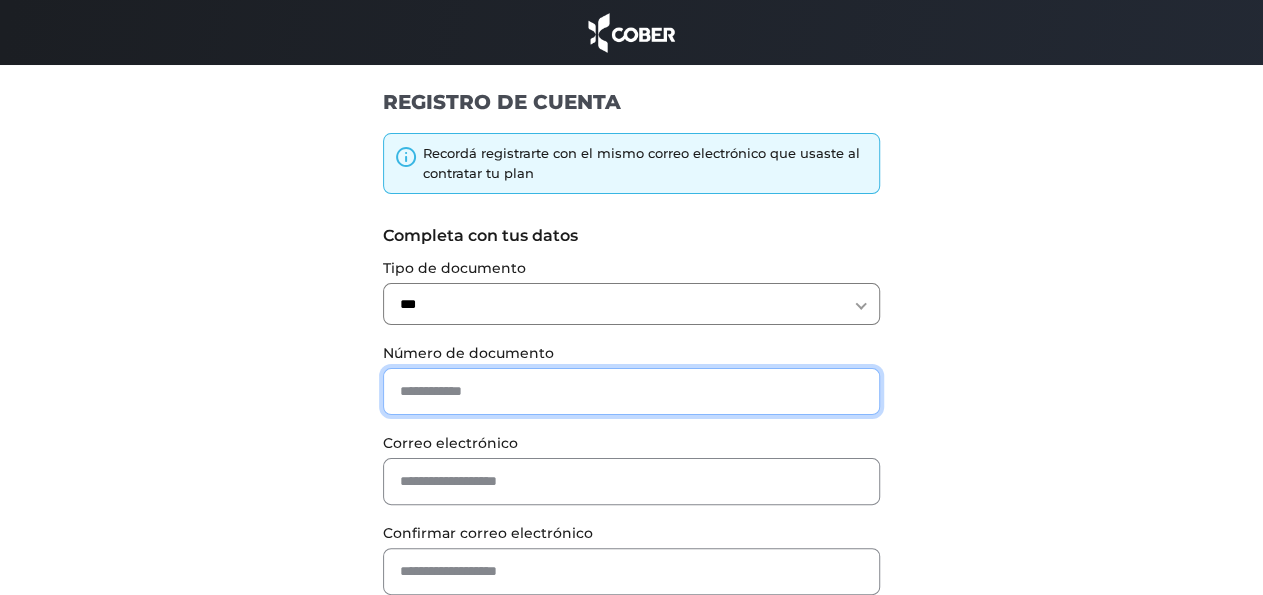 click at bounding box center [631, 391] 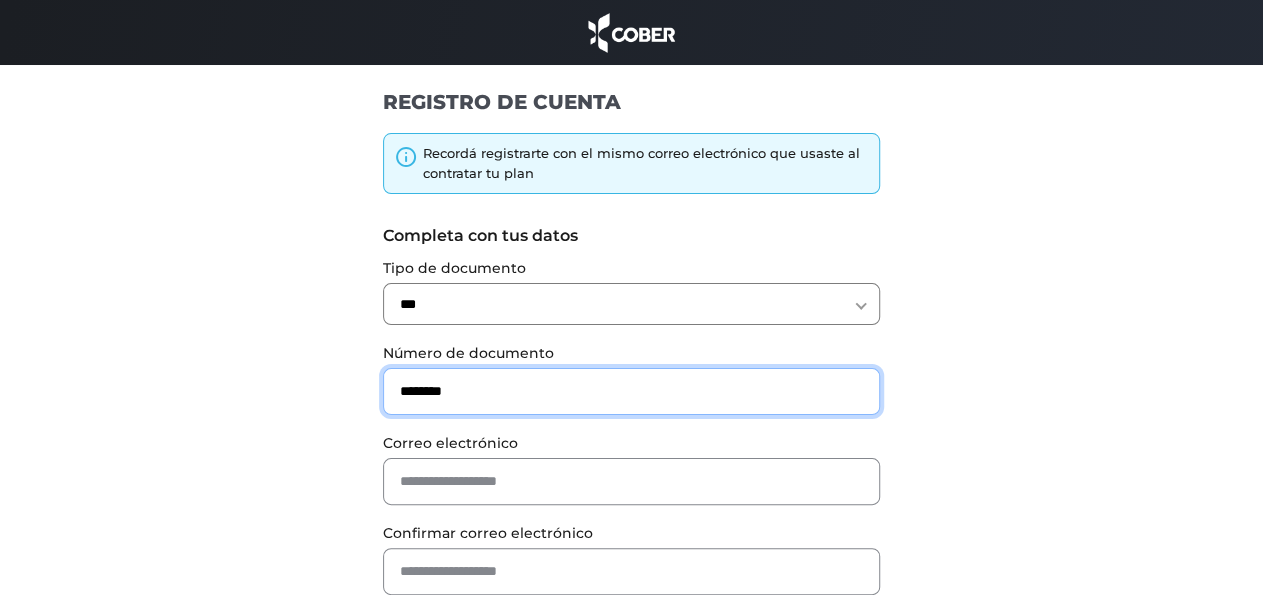 type on "********" 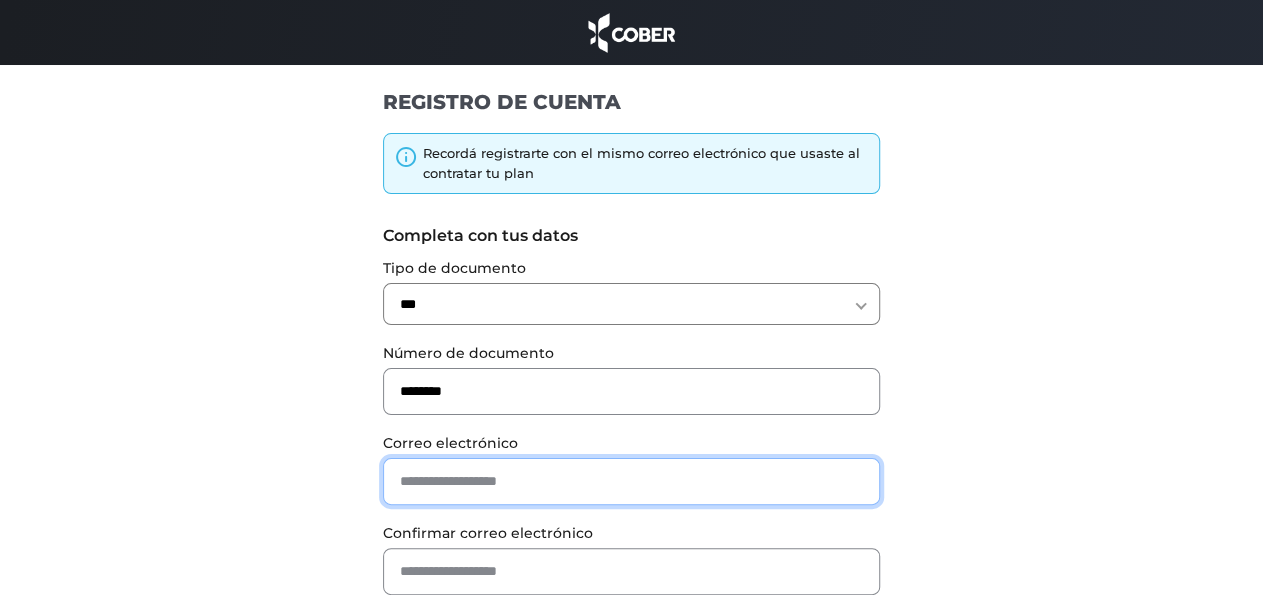 click at bounding box center (631, 481) 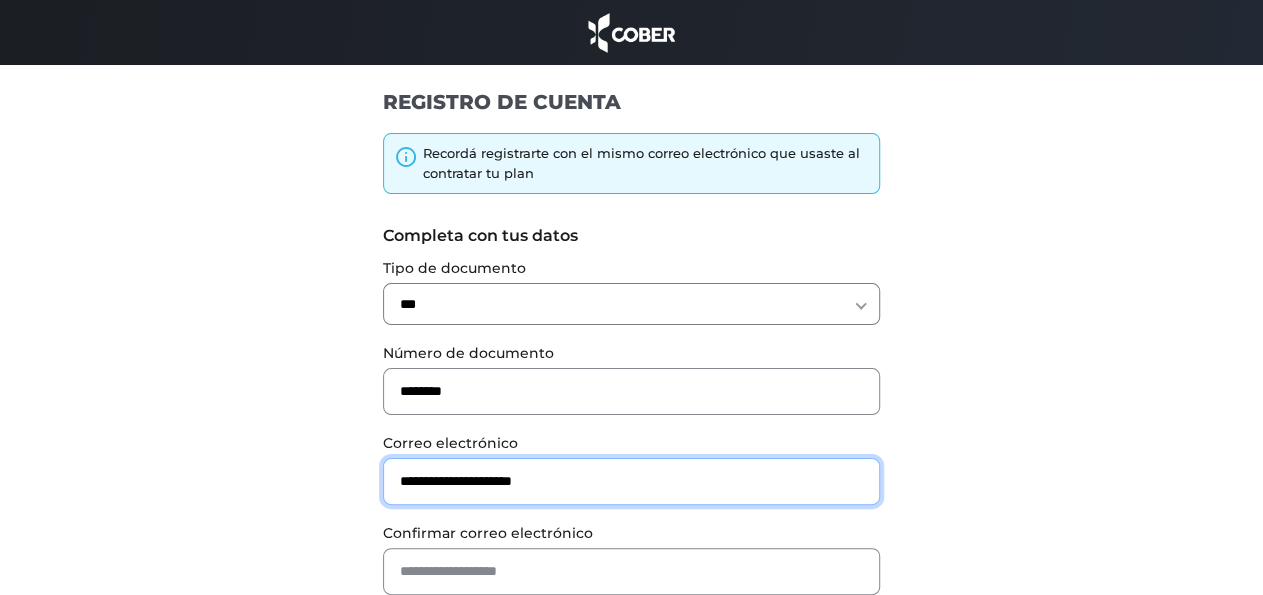 type on "**********" 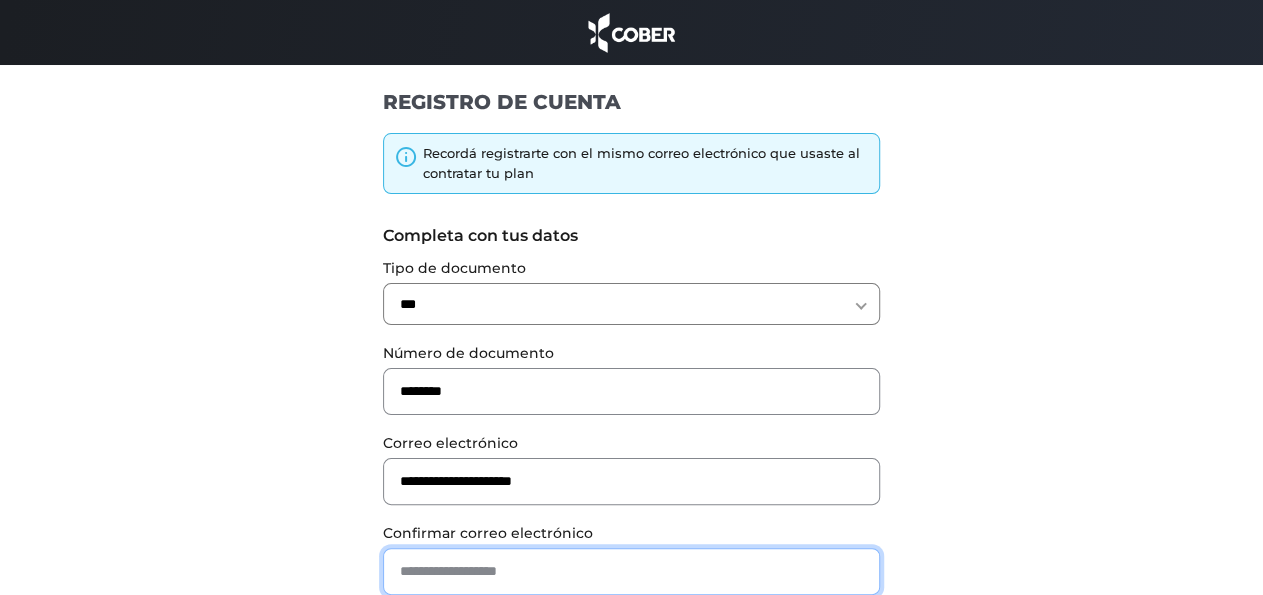 click at bounding box center (631, 571) 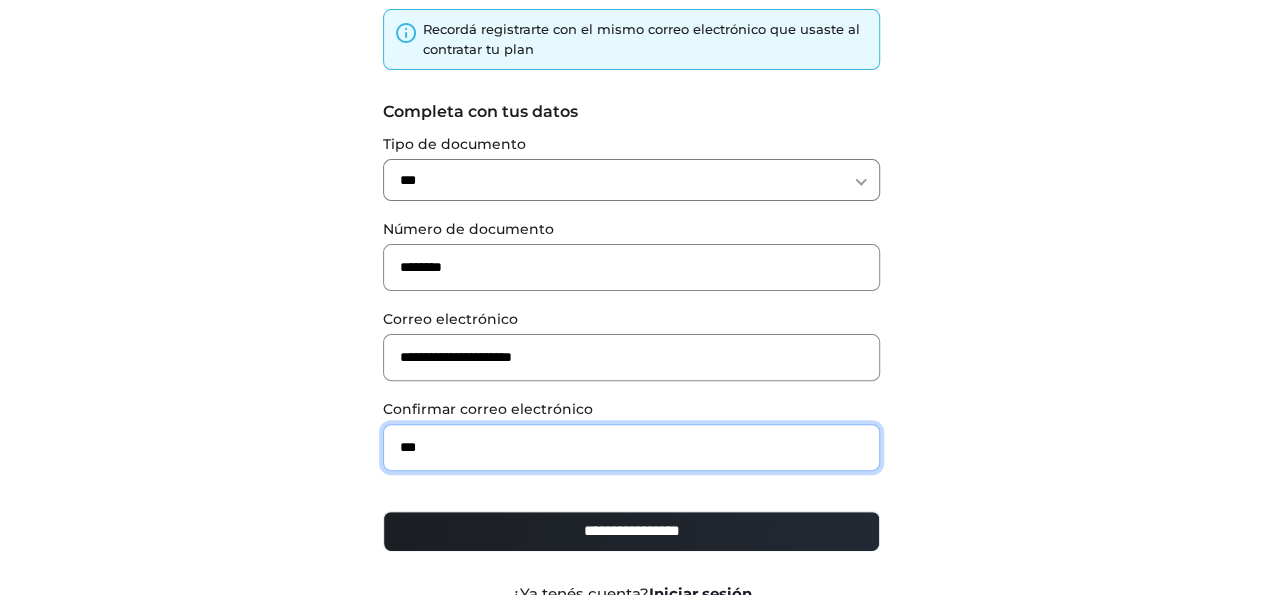 scroll, scrollTop: 221, scrollLeft: 0, axis: vertical 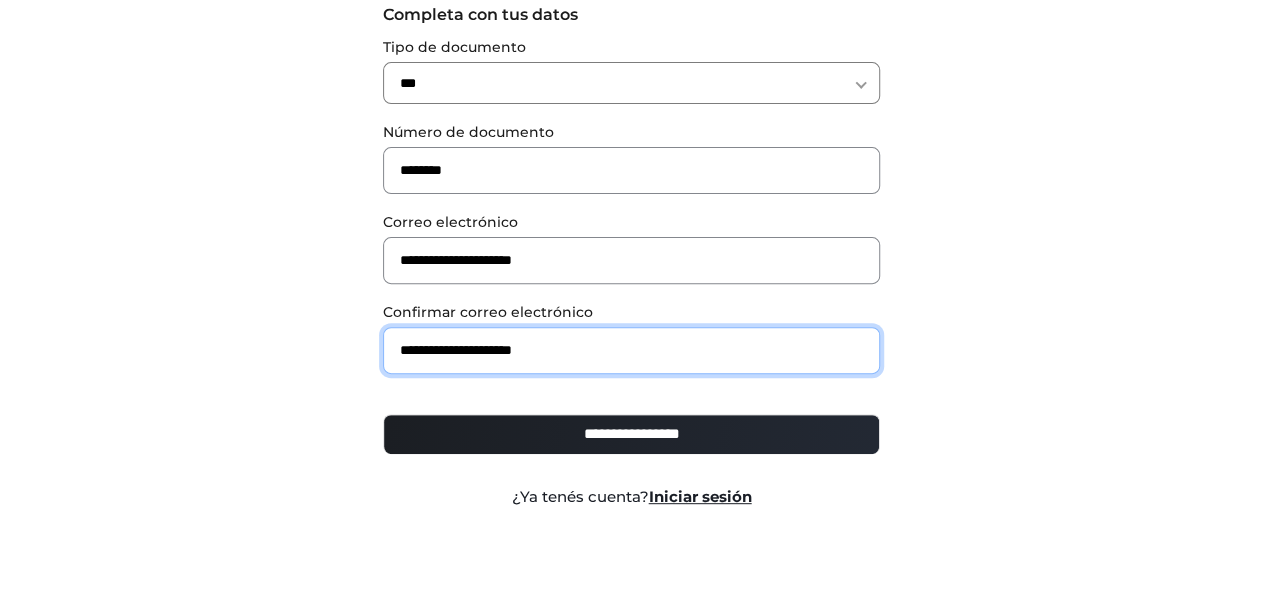 type on "**********" 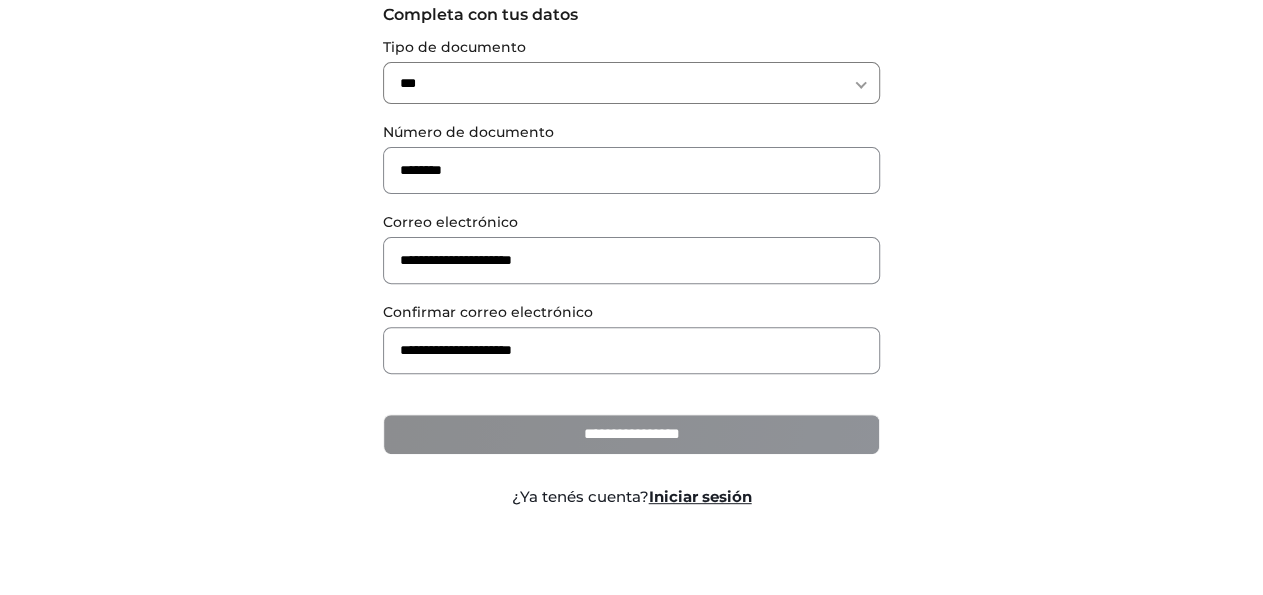 click on "**********" at bounding box center [631, 434] 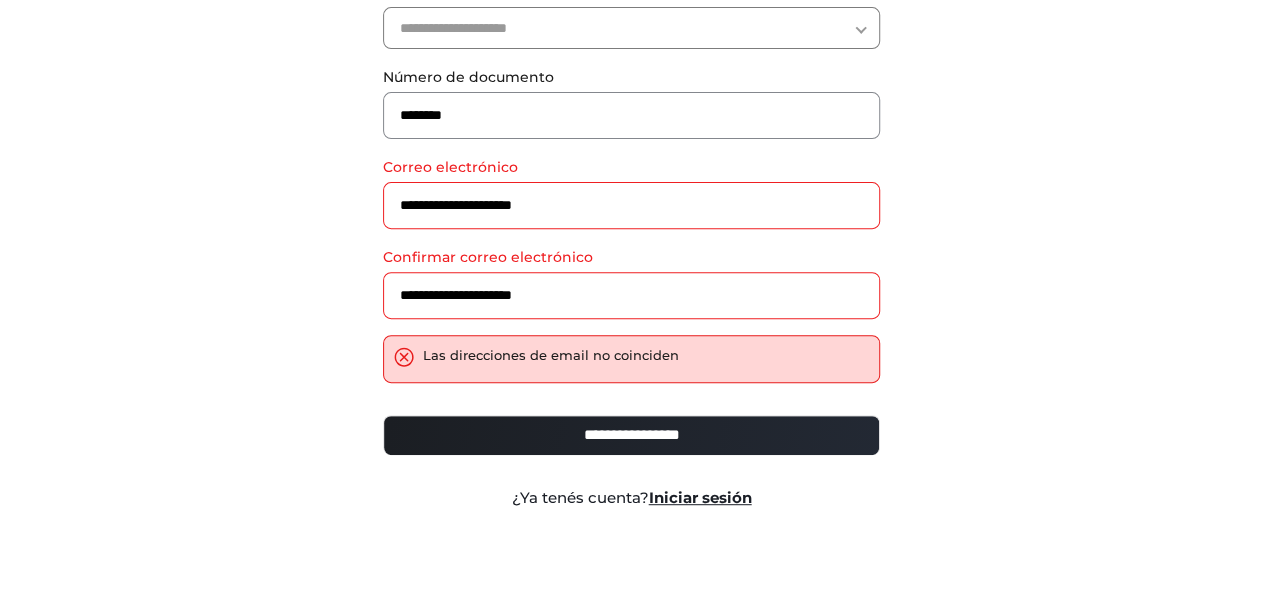 scroll, scrollTop: 278, scrollLeft: 0, axis: vertical 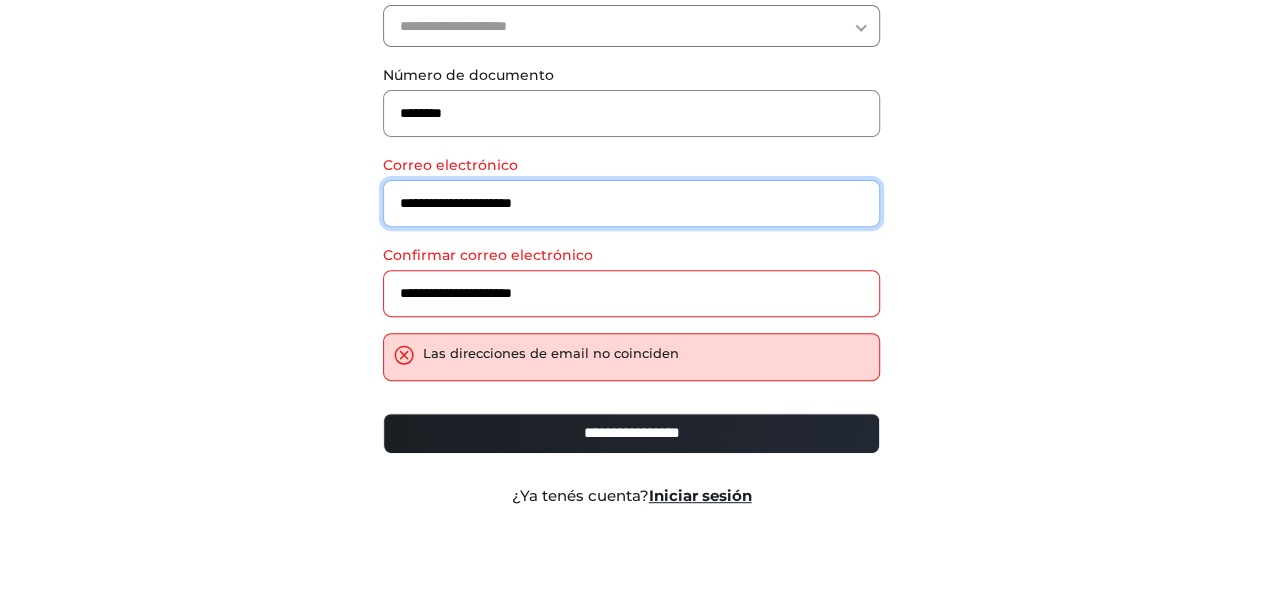 click on "**********" at bounding box center (631, 203) 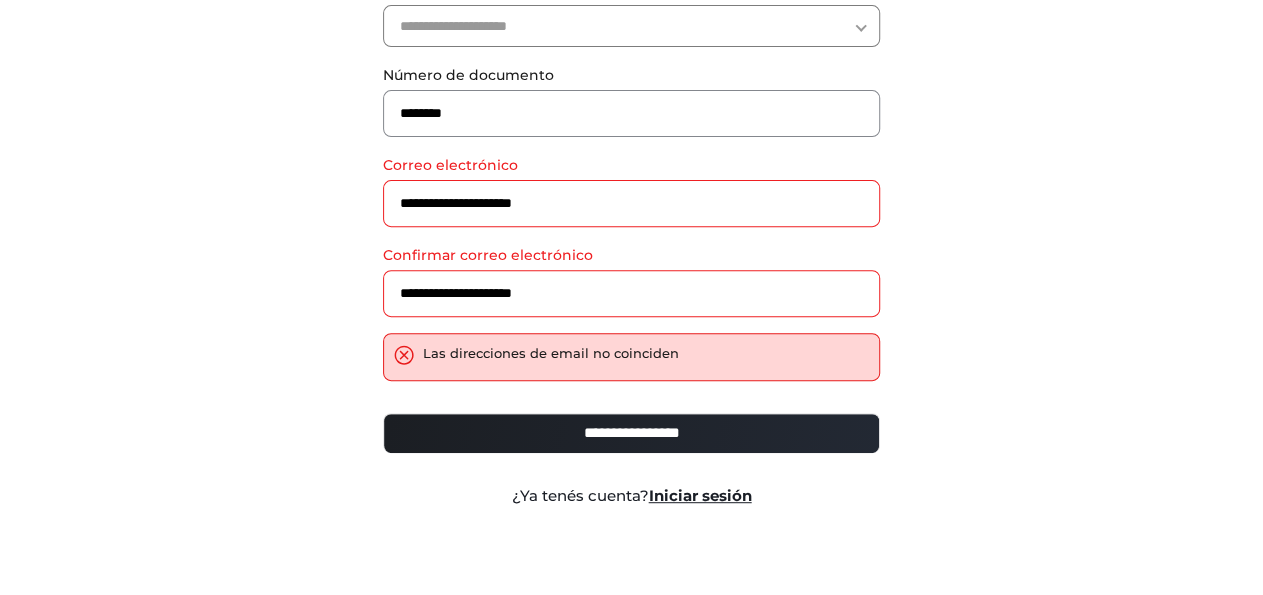 click on "**********" at bounding box center [631, 433] 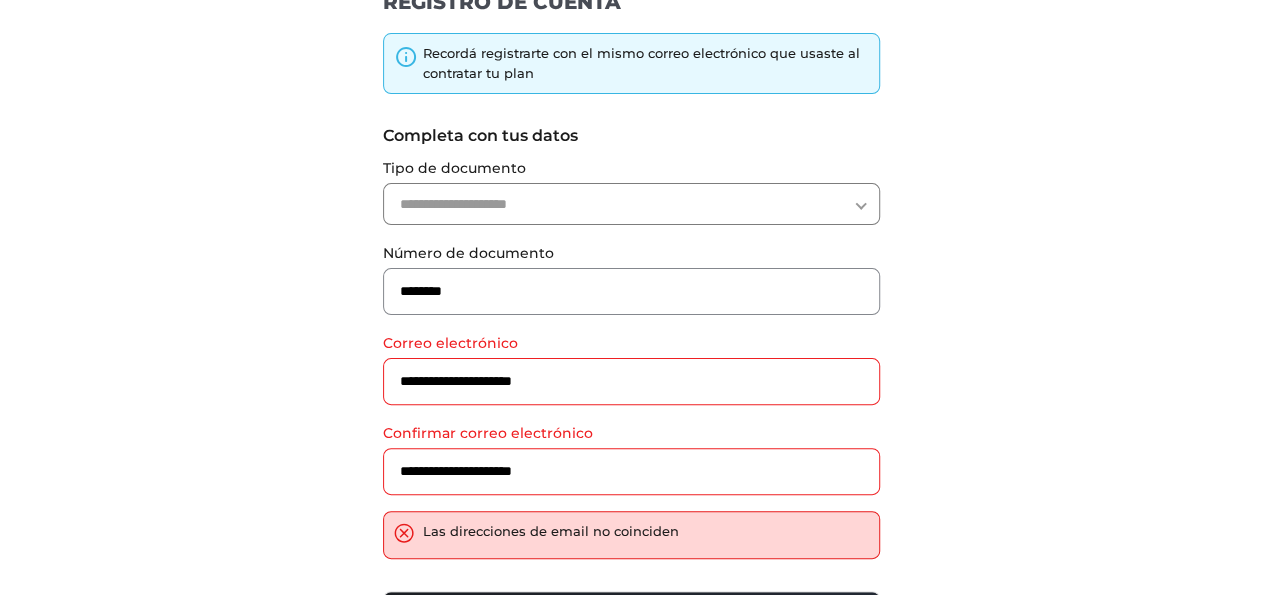 scroll, scrollTop: 70, scrollLeft: 0, axis: vertical 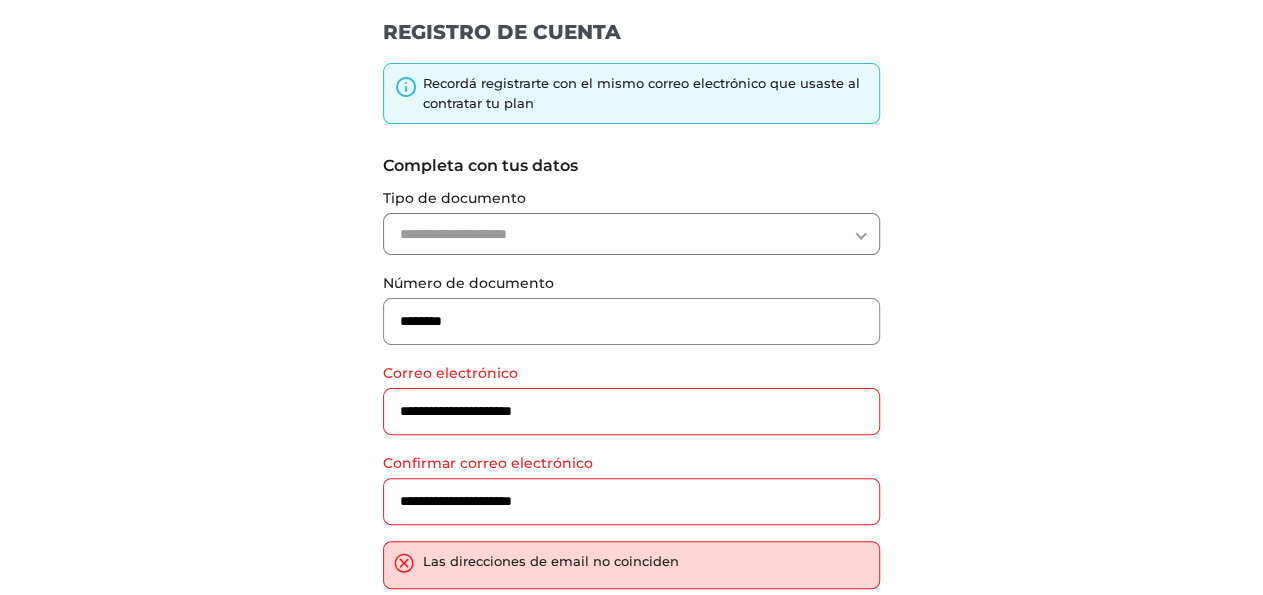 click on "**********" at bounding box center (631, 234) 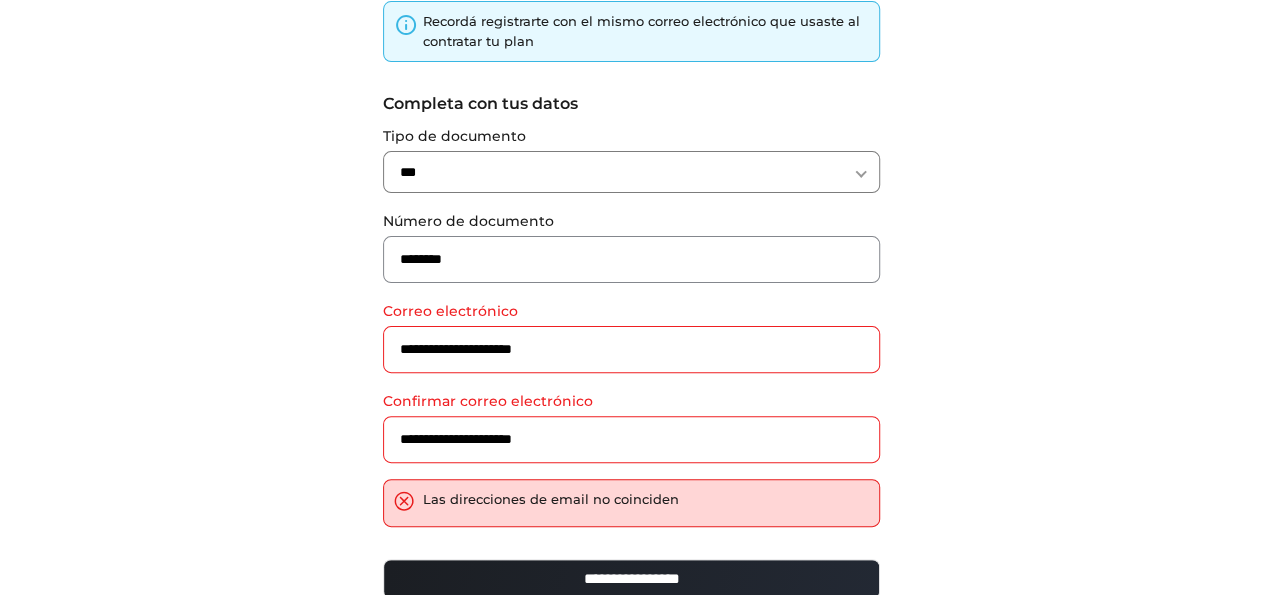 scroll, scrollTop: 278, scrollLeft: 0, axis: vertical 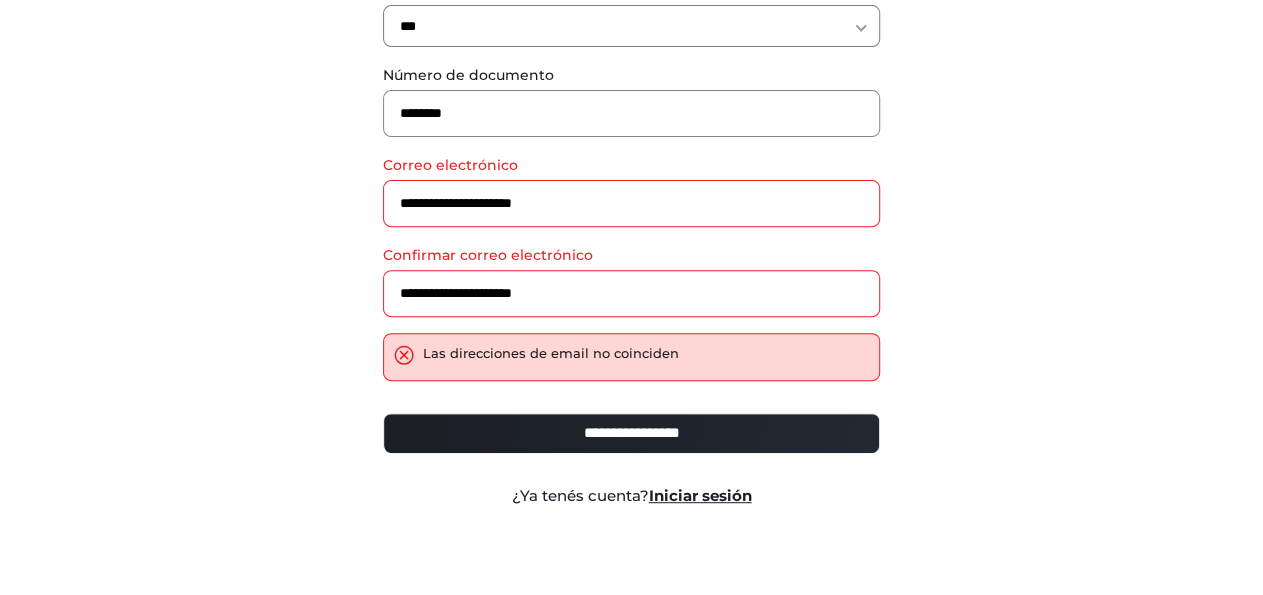 click on "**********" at bounding box center (631, 433) 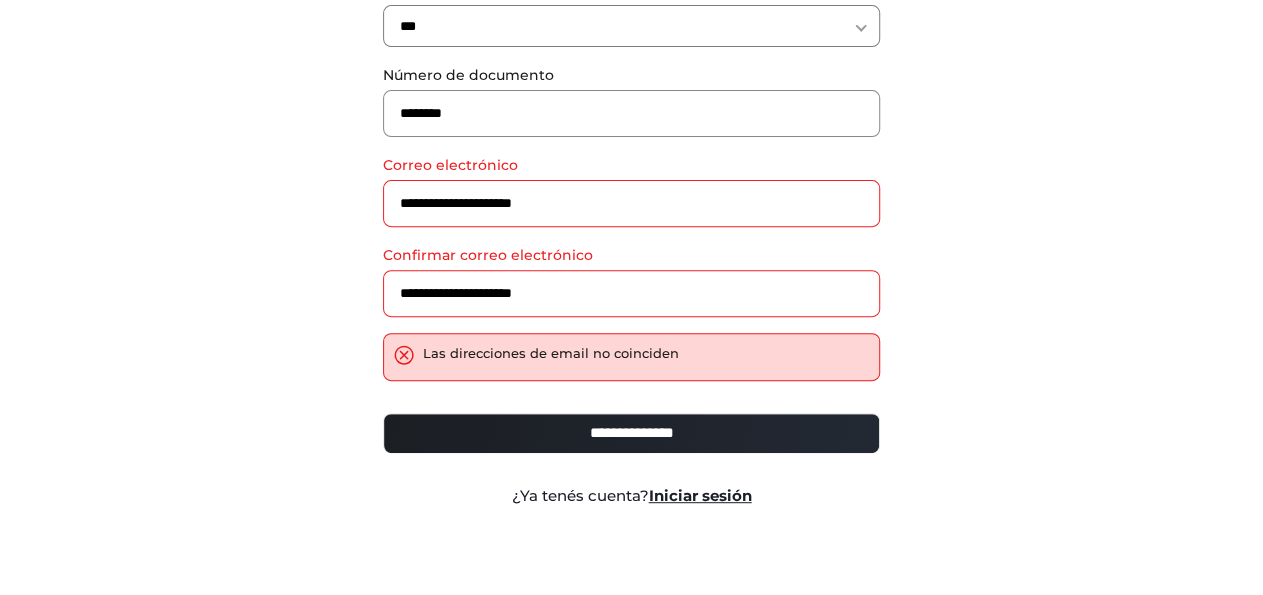 type on "**********" 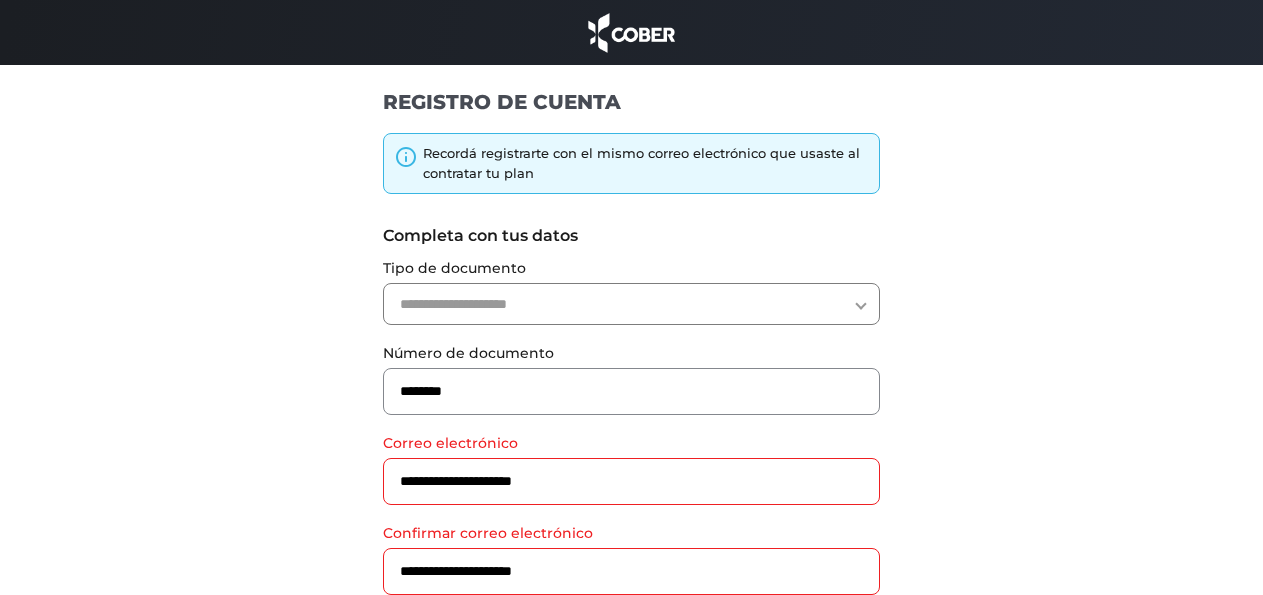 scroll, scrollTop: 0, scrollLeft: 0, axis: both 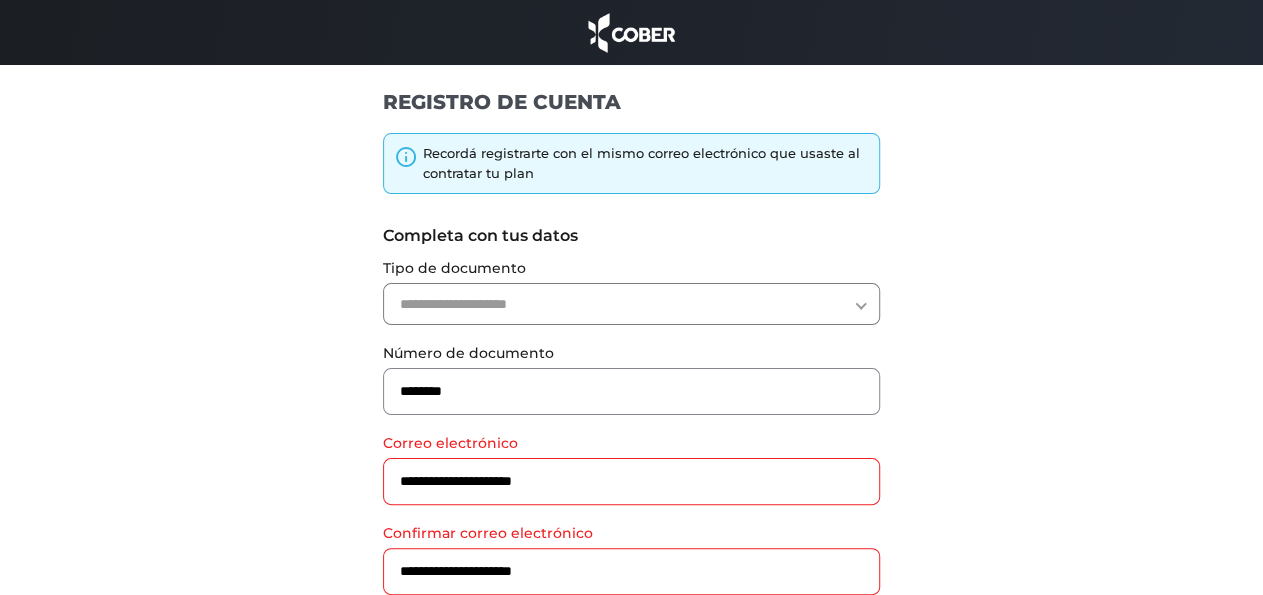 click on "**********" at bounding box center [631, 304] 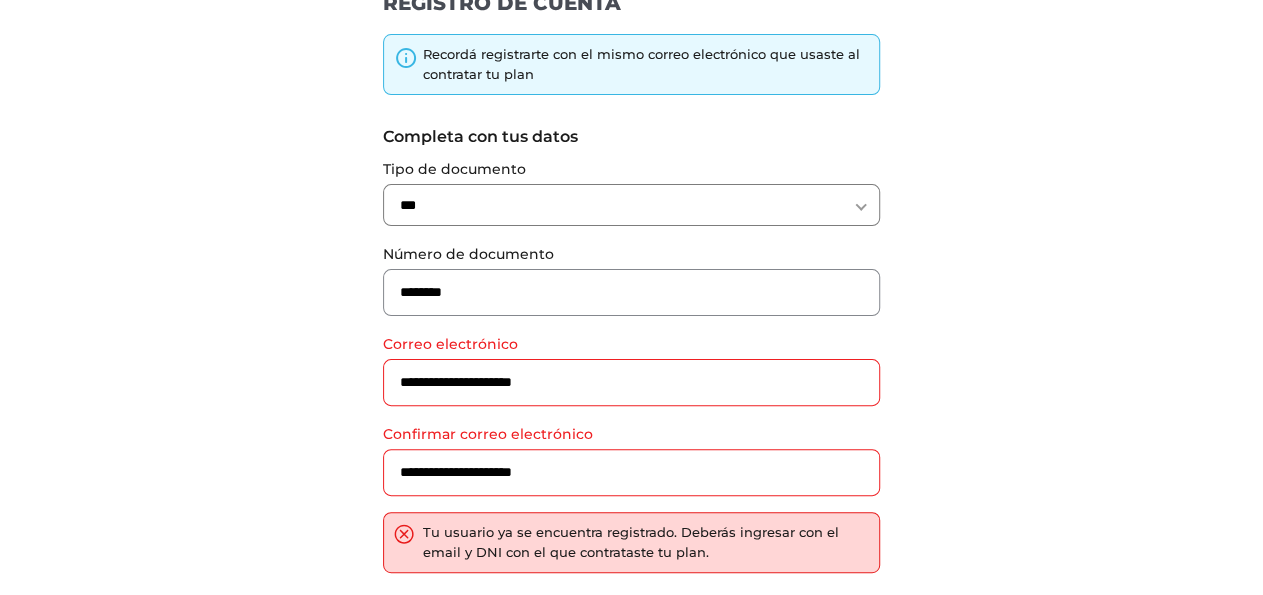 scroll, scrollTop: 208, scrollLeft: 0, axis: vertical 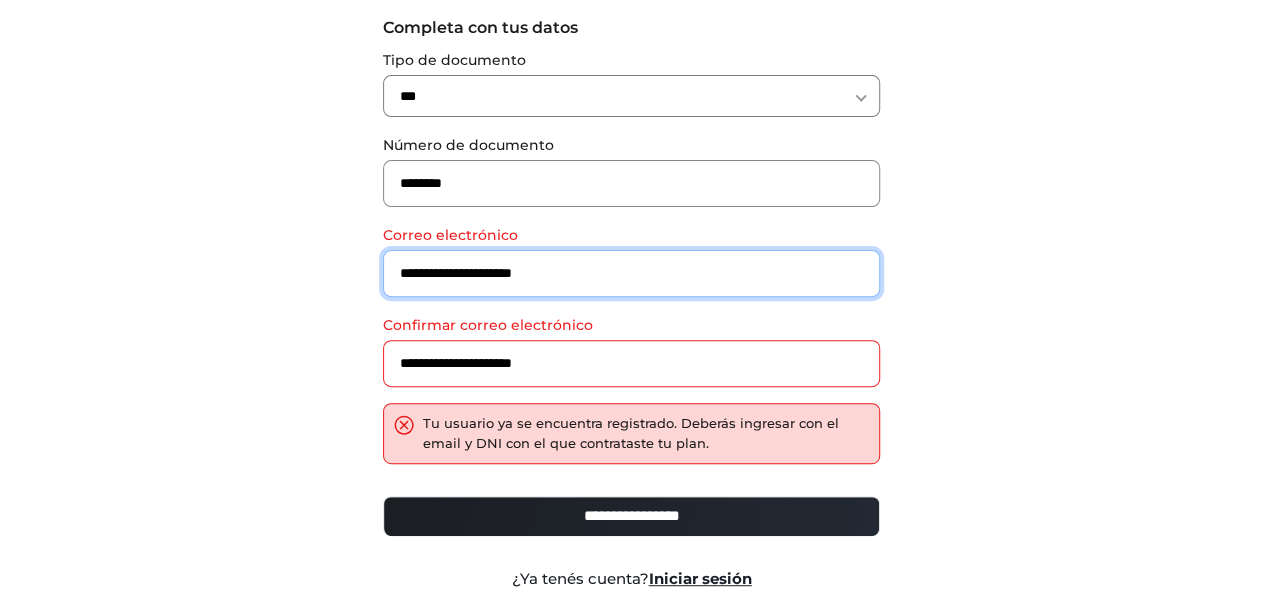 drag, startPoint x: 587, startPoint y: 276, endPoint x: 371, endPoint y: 290, distance: 216.45323 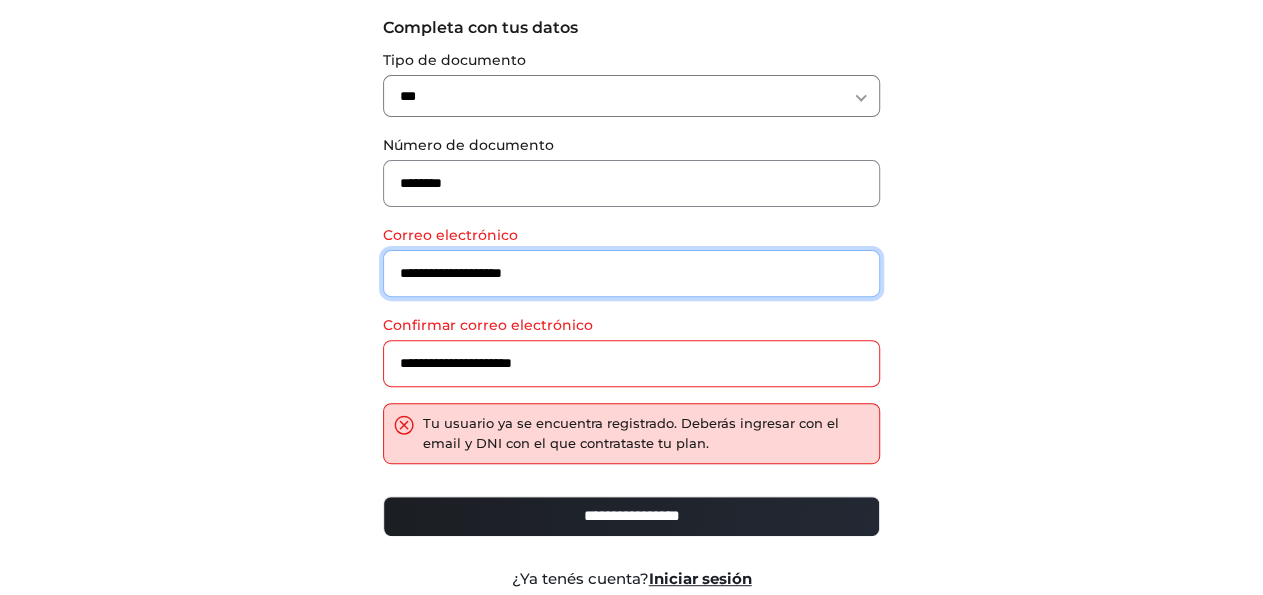 type on "**********" 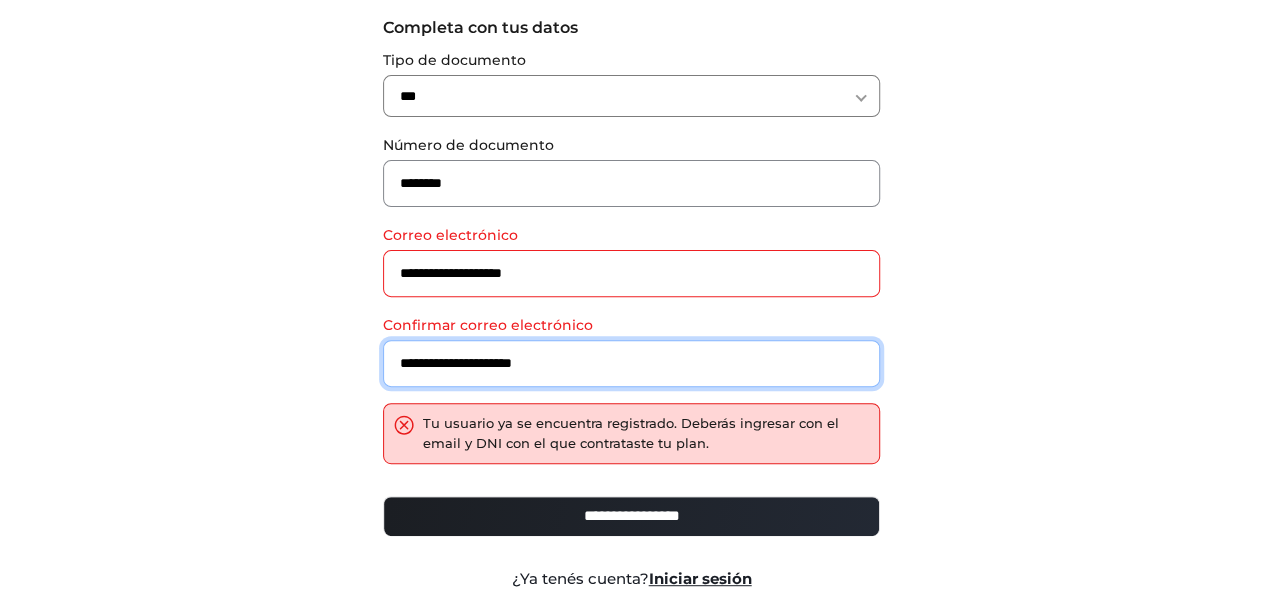 drag, startPoint x: 591, startPoint y: 371, endPoint x: 351, endPoint y: 380, distance: 240.16869 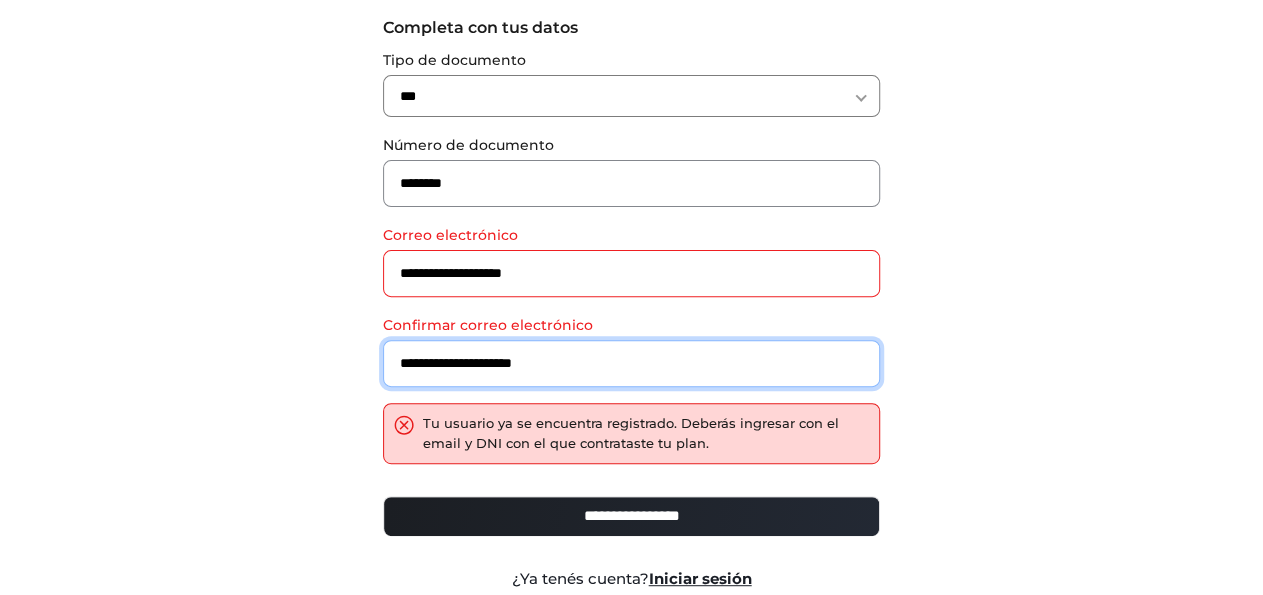 click on "**********" at bounding box center [631, 363] 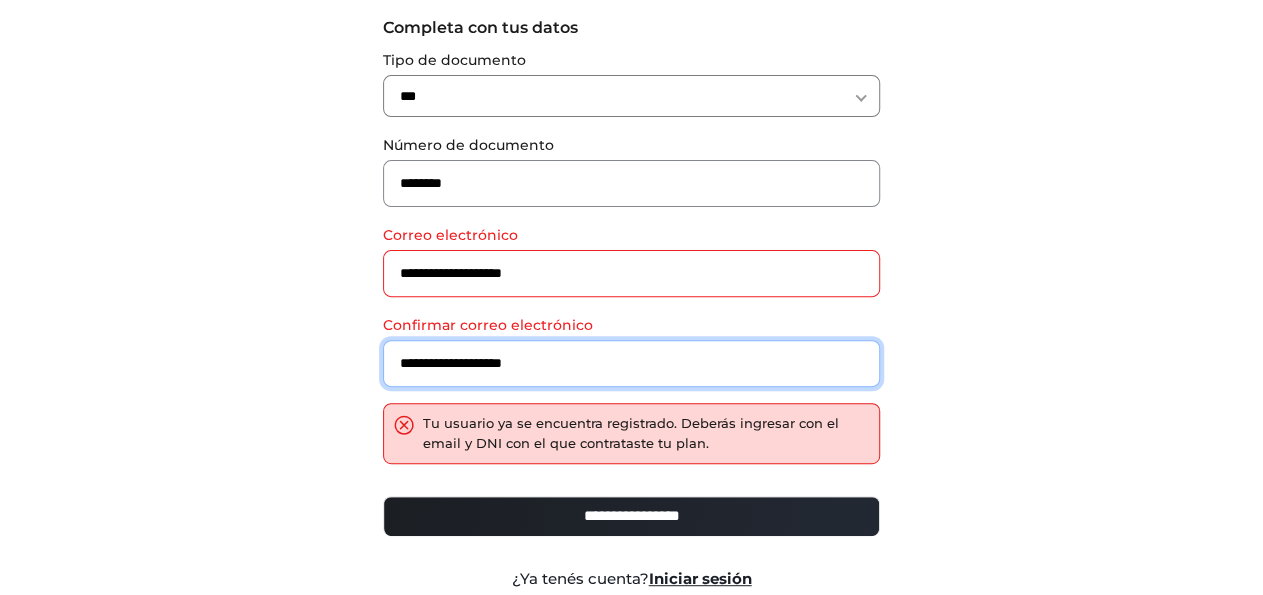 type on "**********" 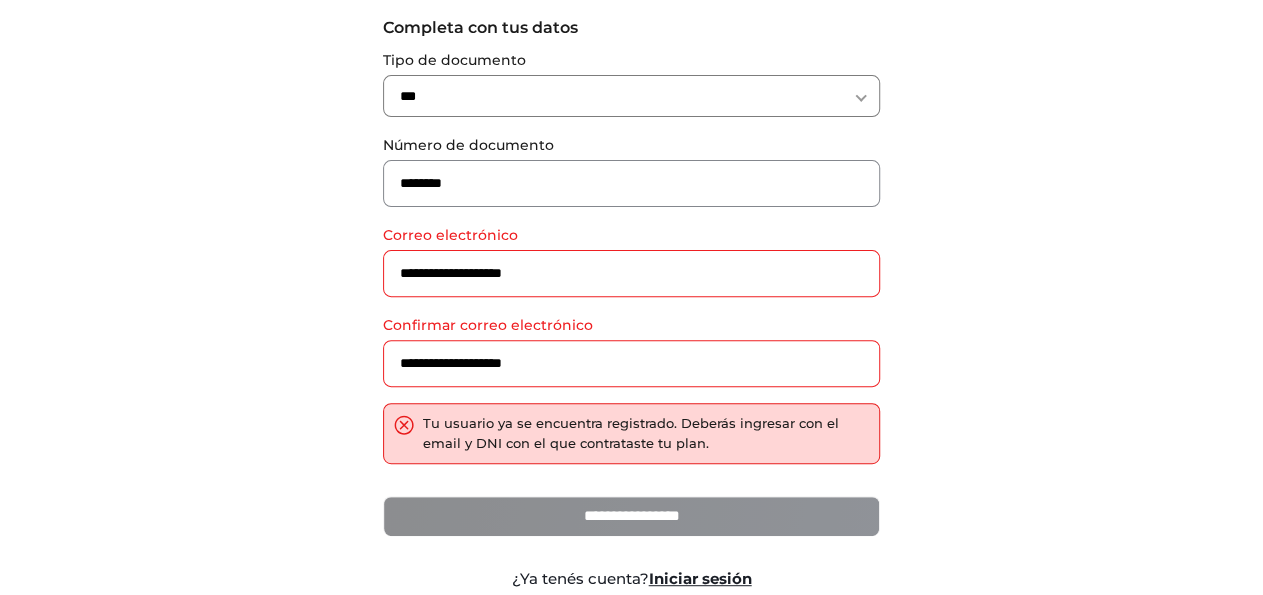 click on "**********" at bounding box center [631, 516] 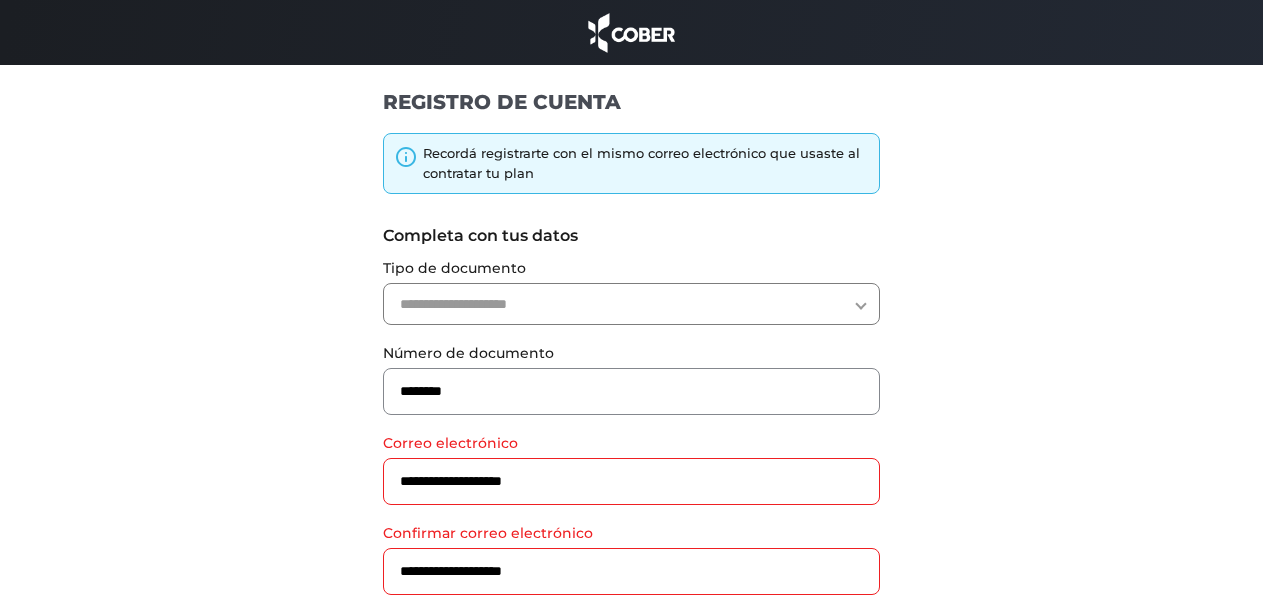 scroll, scrollTop: 0, scrollLeft: 0, axis: both 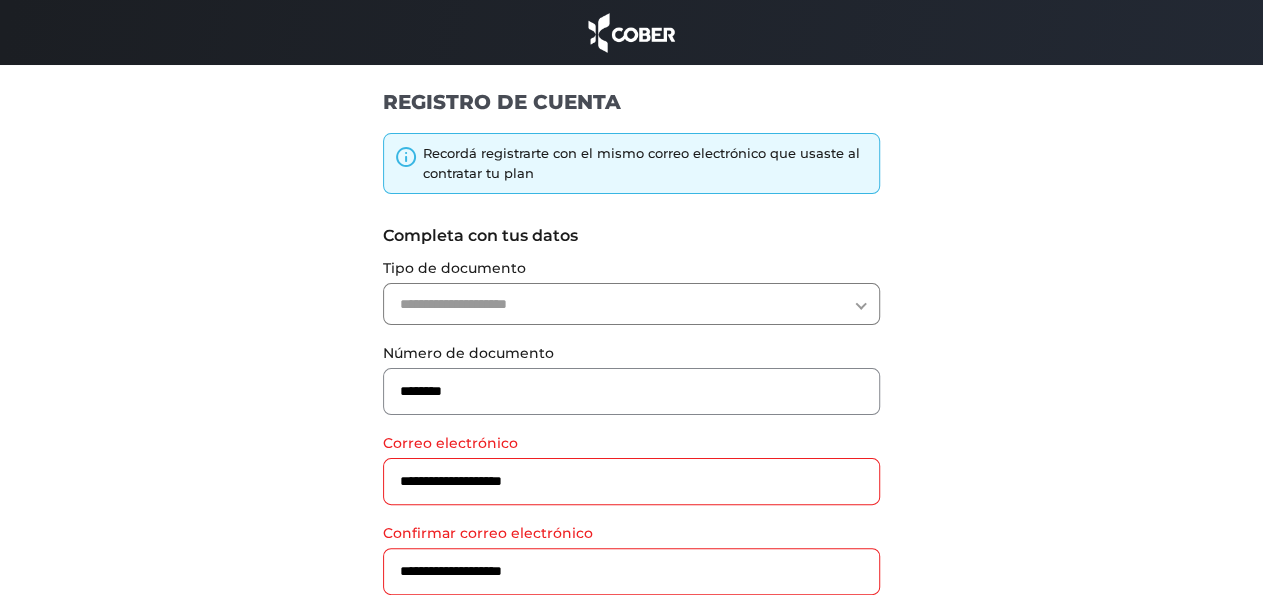 click on "**********" at bounding box center (631, 304) 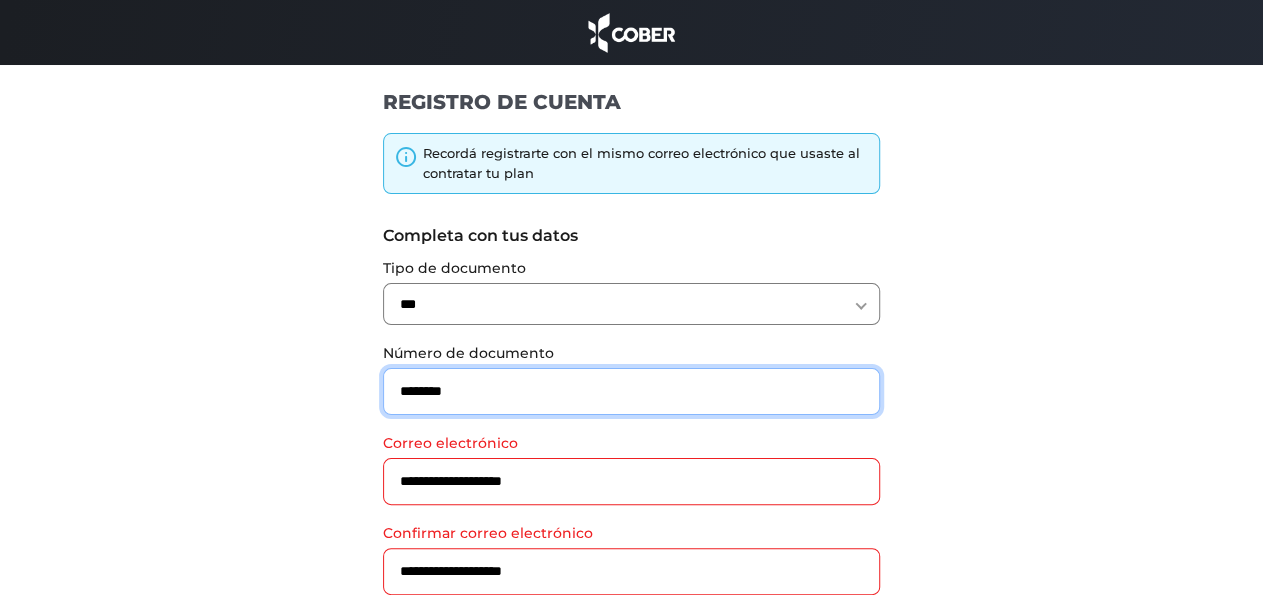 drag, startPoint x: 477, startPoint y: 393, endPoint x: 366, endPoint y: 396, distance: 111.040535 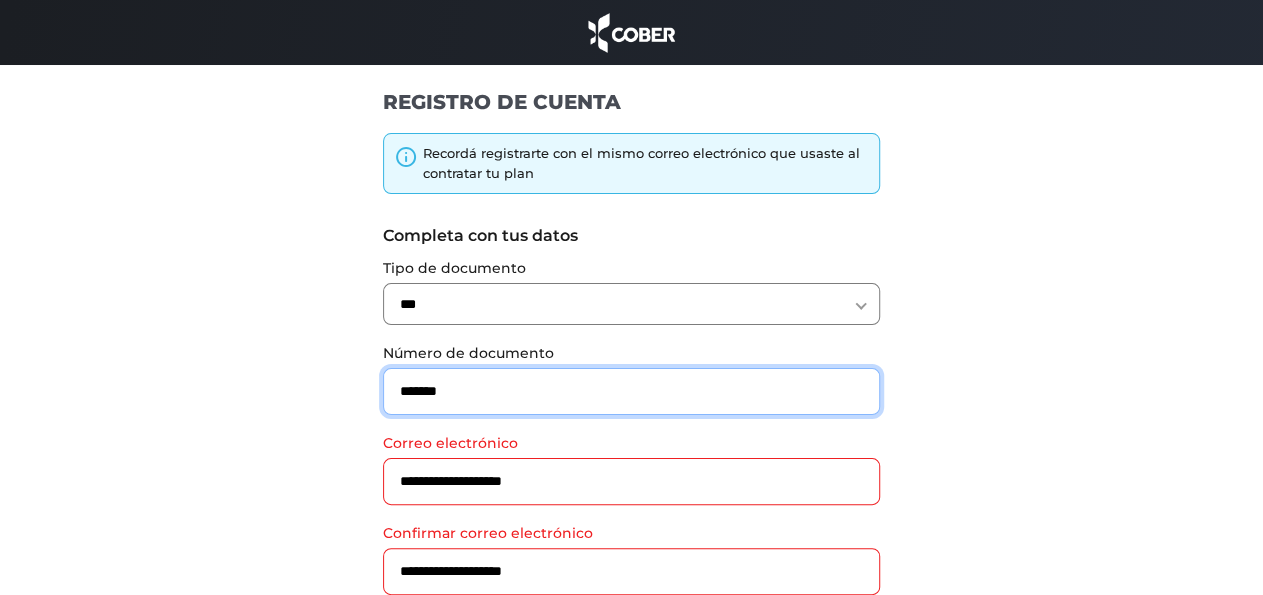 type on "********" 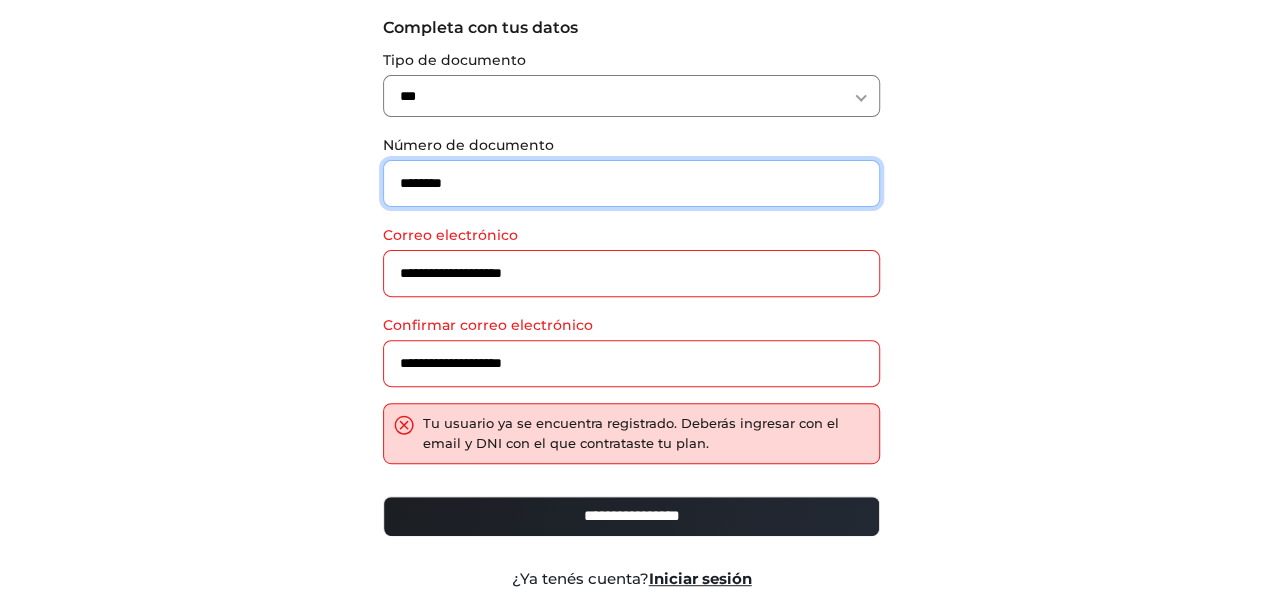 scroll, scrollTop: 290, scrollLeft: 0, axis: vertical 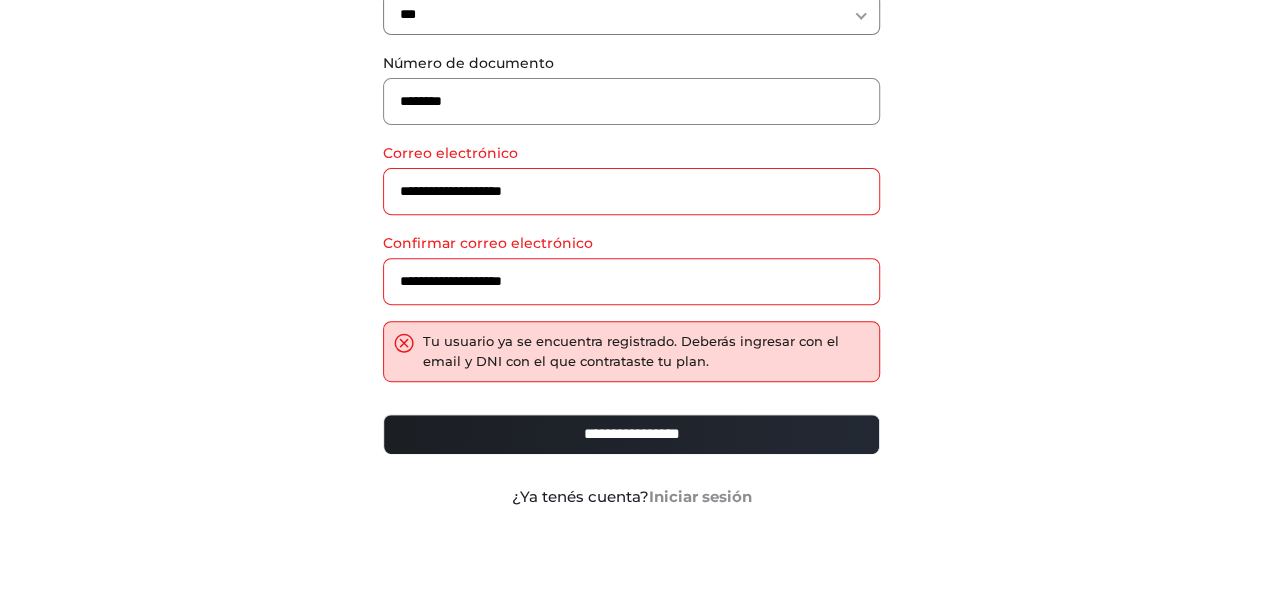 click on "Iniciar sesión" at bounding box center (700, 496) 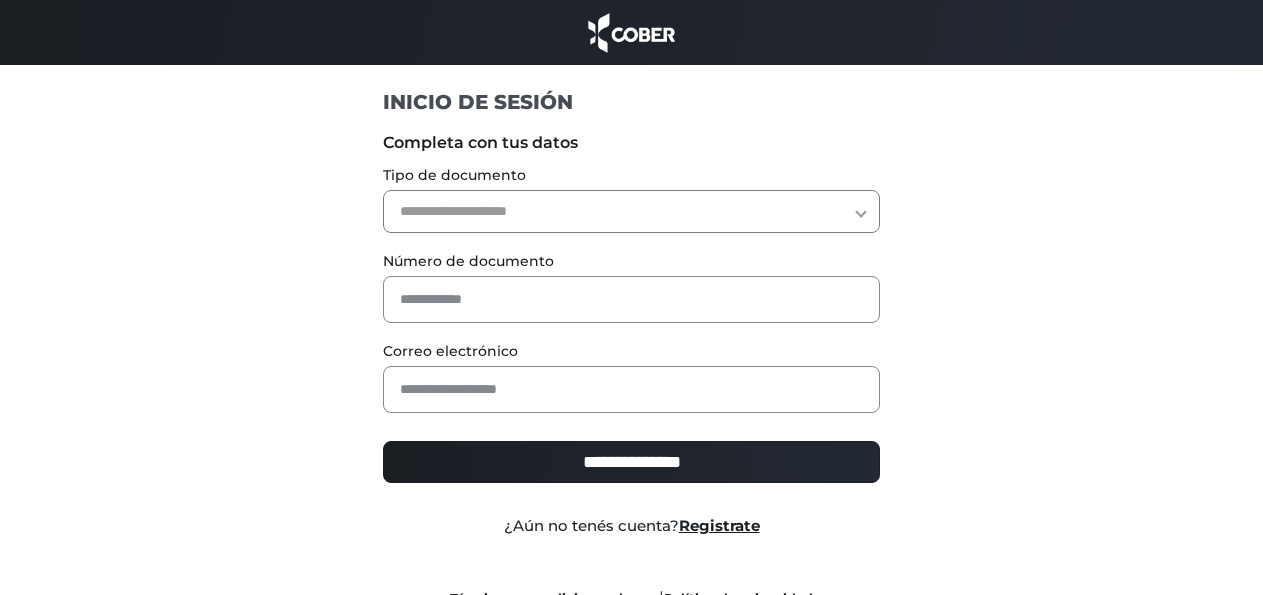 scroll, scrollTop: 0, scrollLeft: 0, axis: both 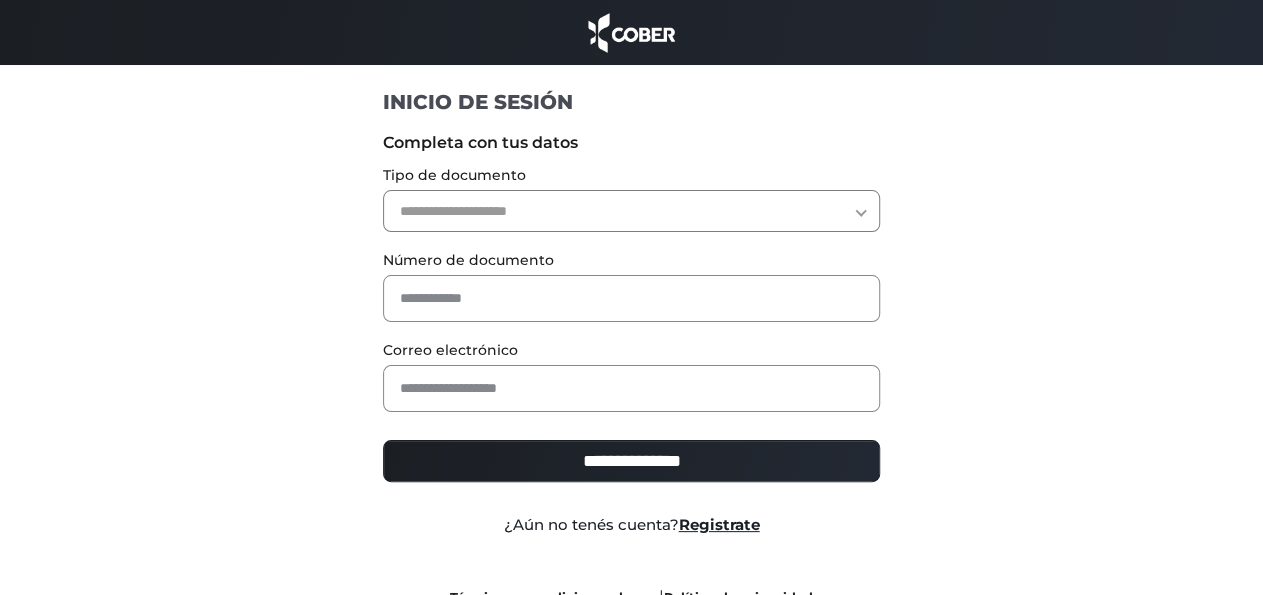 click on "**********" at bounding box center (631, 211) 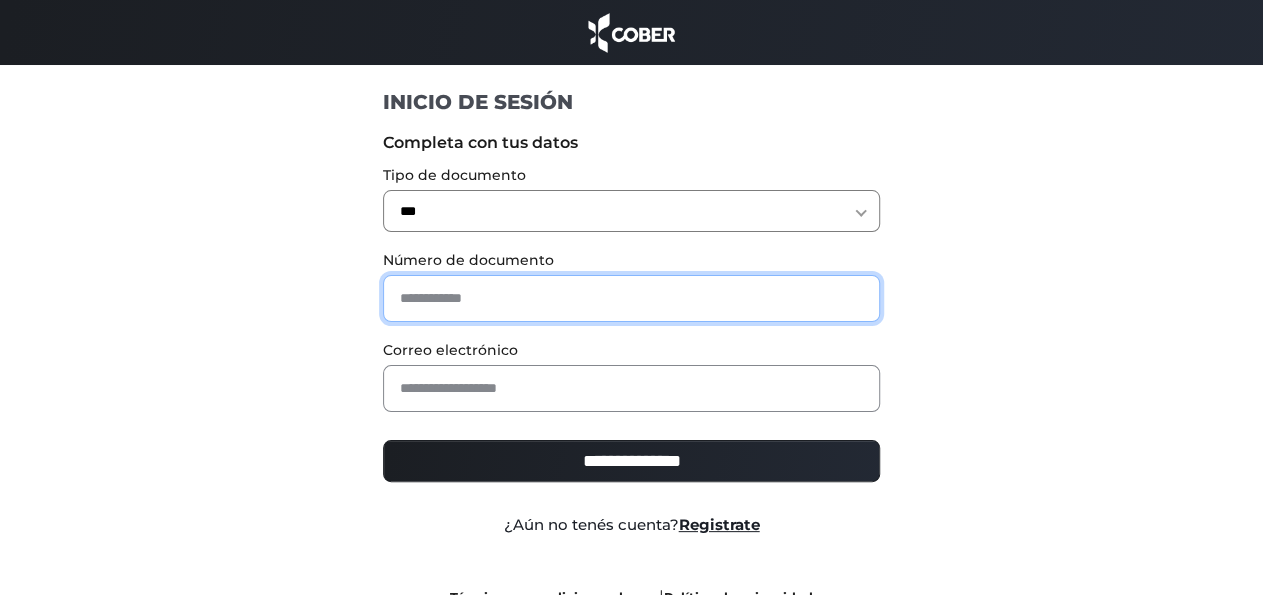 click at bounding box center (631, 298) 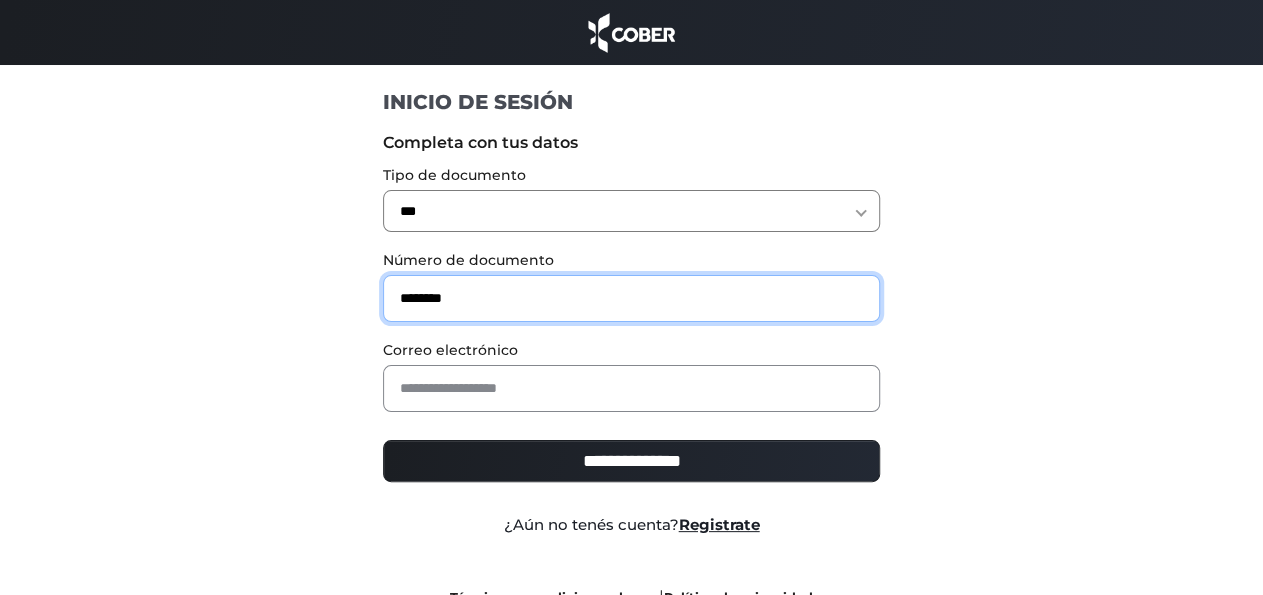 type on "********" 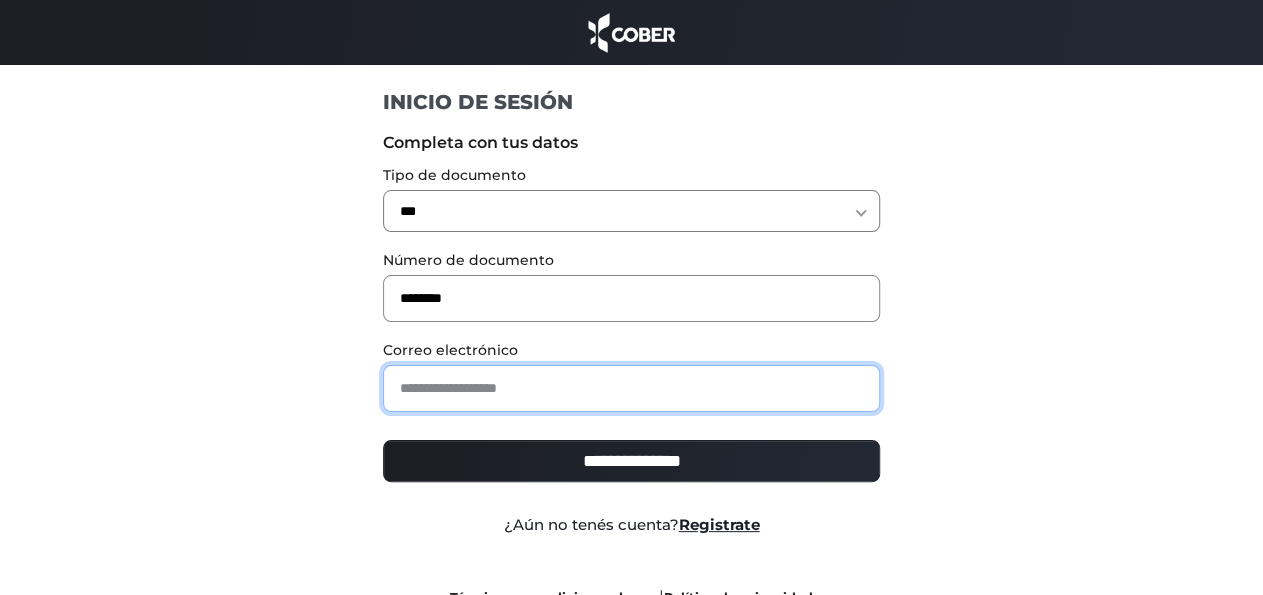 click at bounding box center (631, 388) 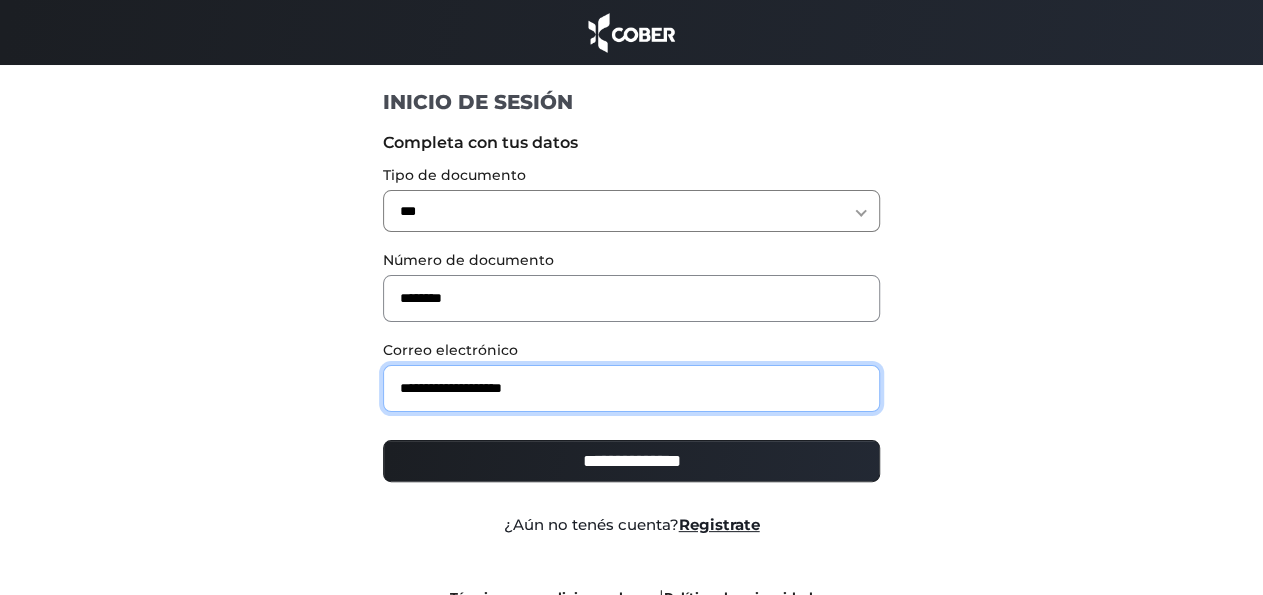 type on "**********" 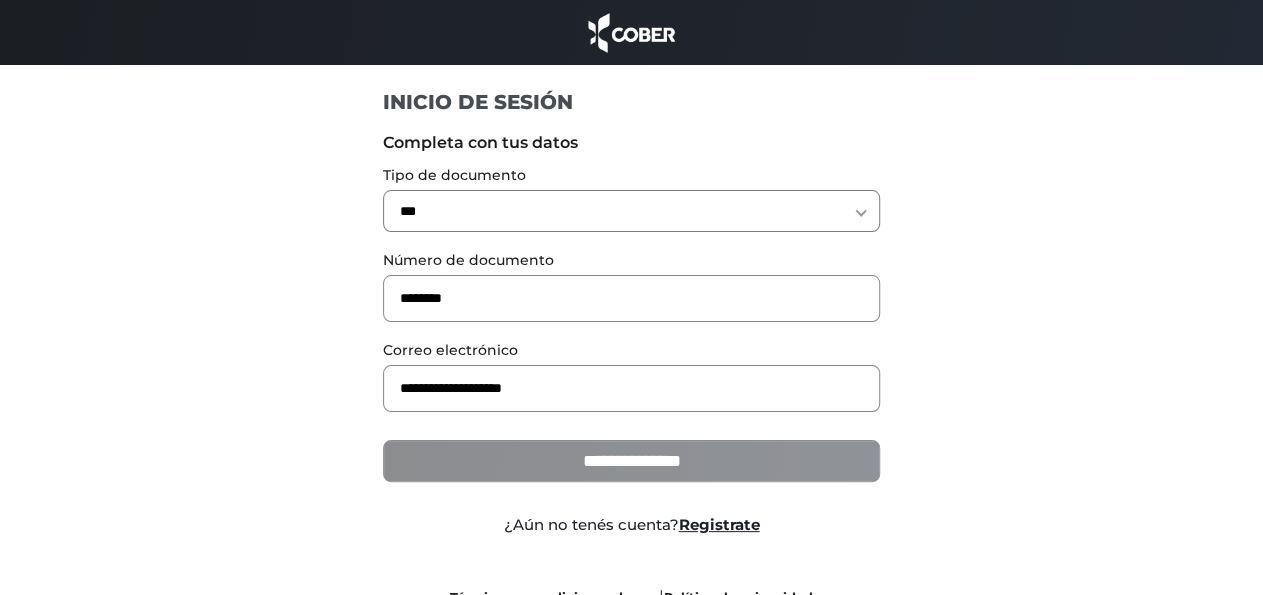 click on "**********" at bounding box center (631, 461) 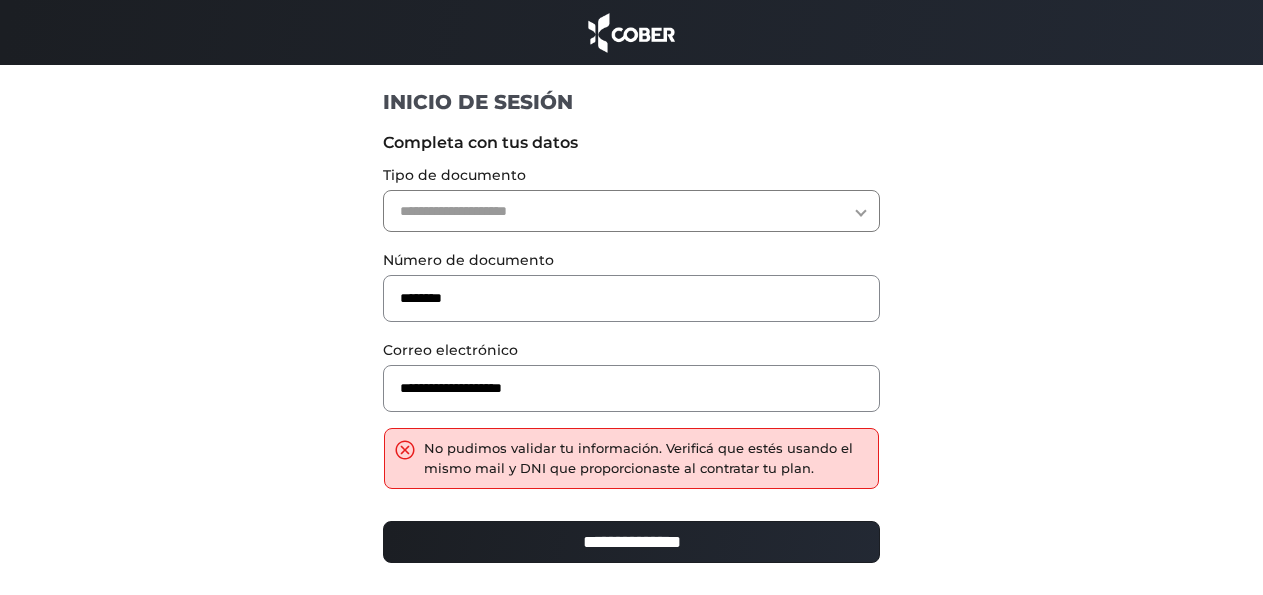 scroll, scrollTop: 0, scrollLeft: 0, axis: both 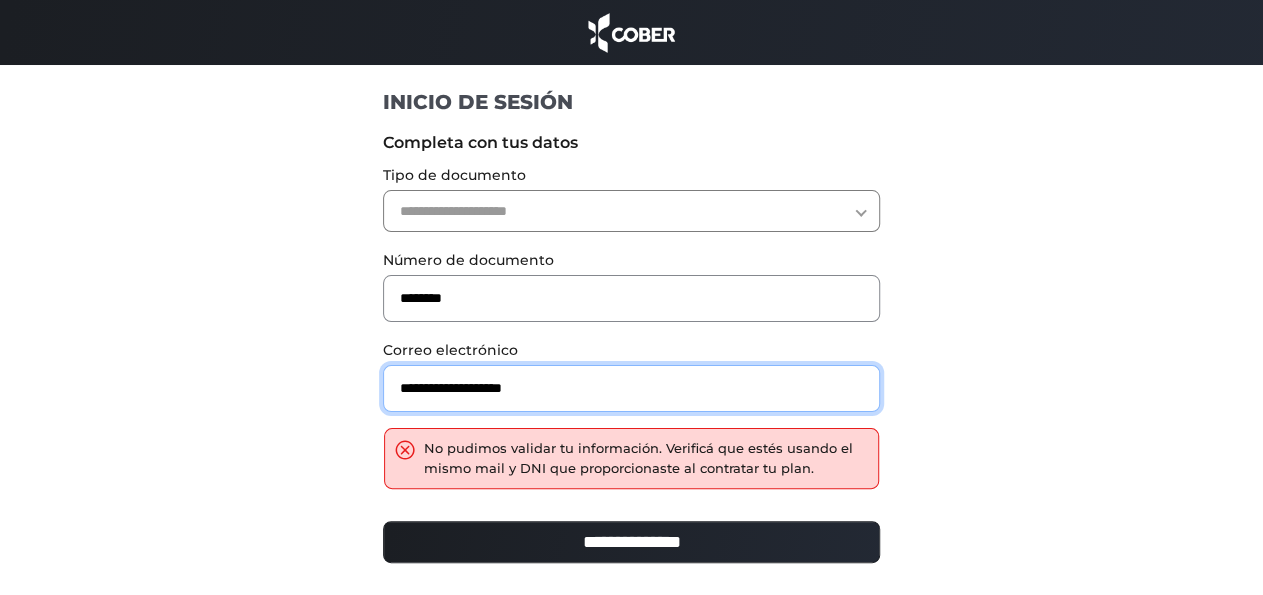 drag, startPoint x: 571, startPoint y: 383, endPoint x: 286, endPoint y: 407, distance: 286.00873 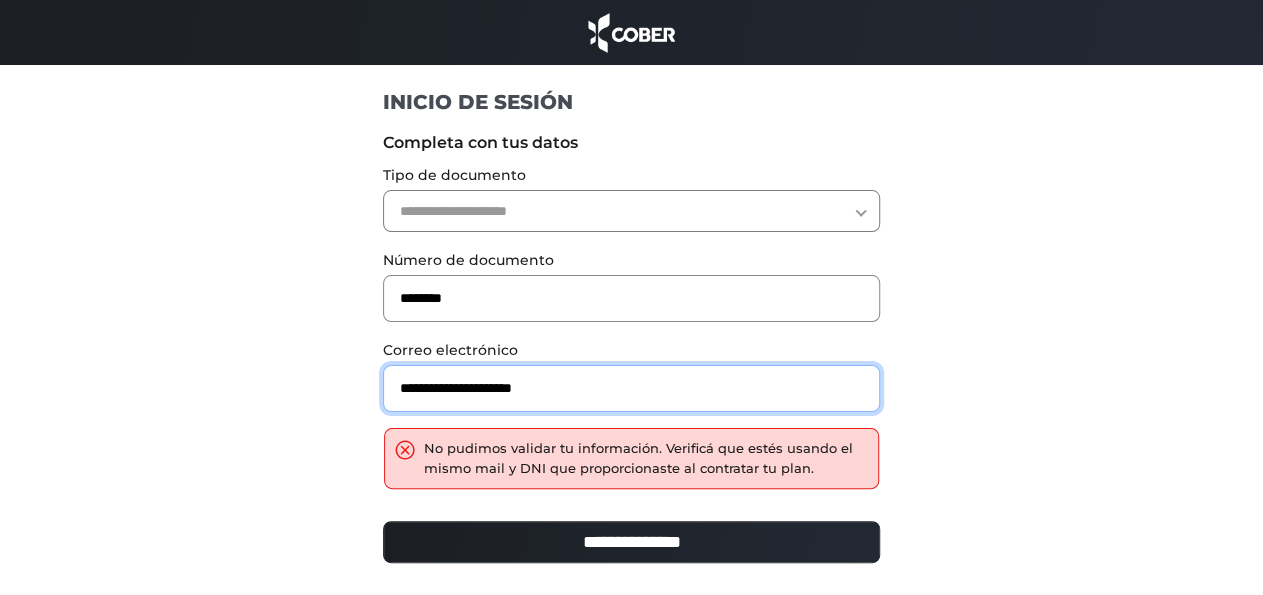 type on "**********" 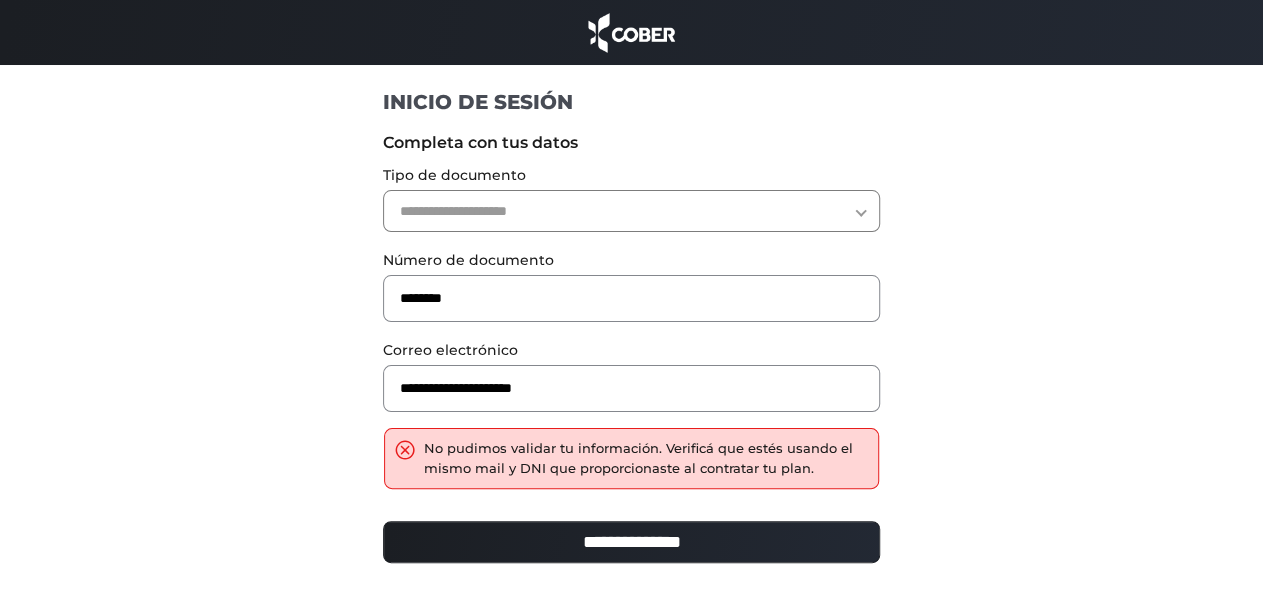 click on "**********" at bounding box center (631, 211) 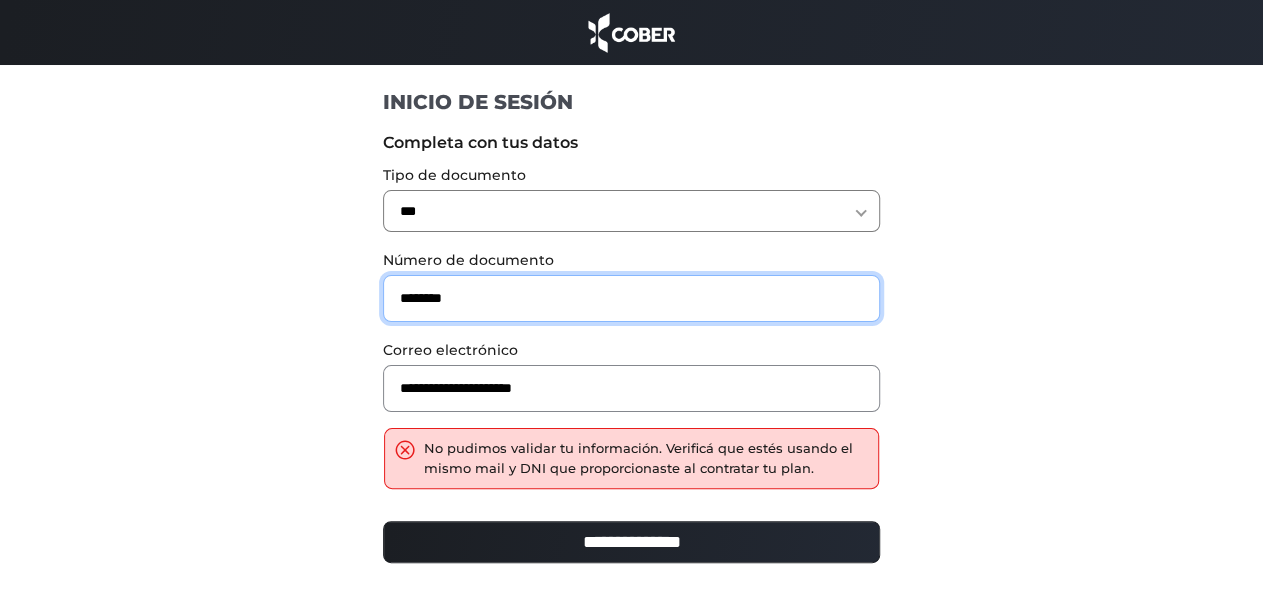 drag, startPoint x: 490, startPoint y: 301, endPoint x: 493, endPoint y: 324, distance: 23.194826 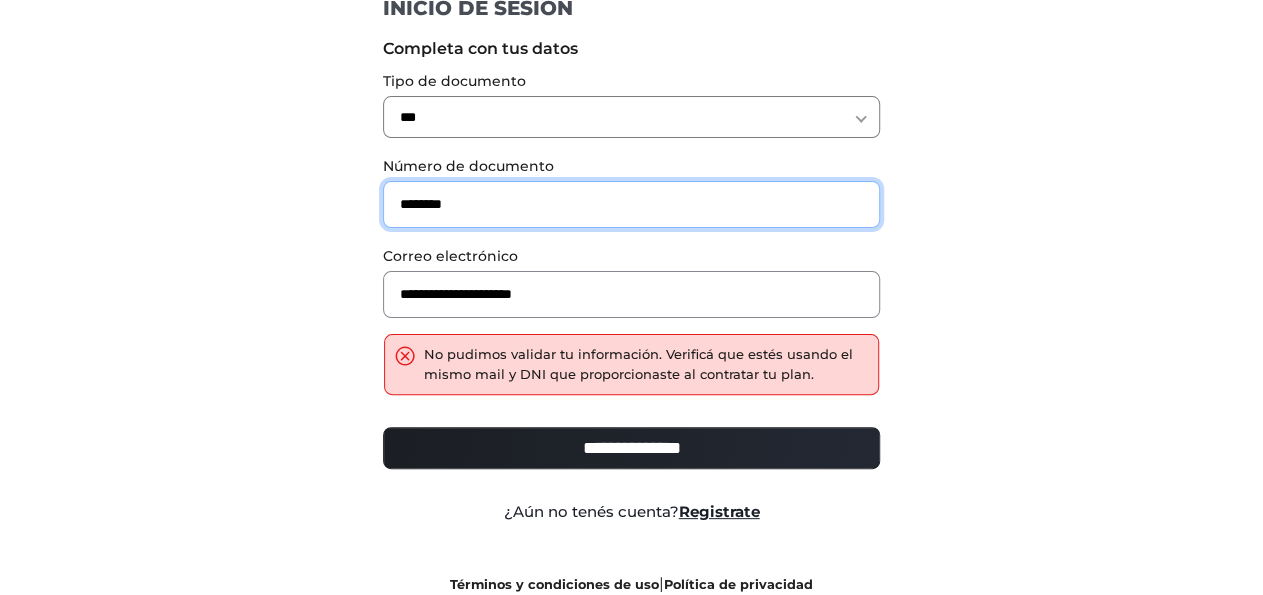 scroll, scrollTop: 206, scrollLeft: 0, axis: vertical 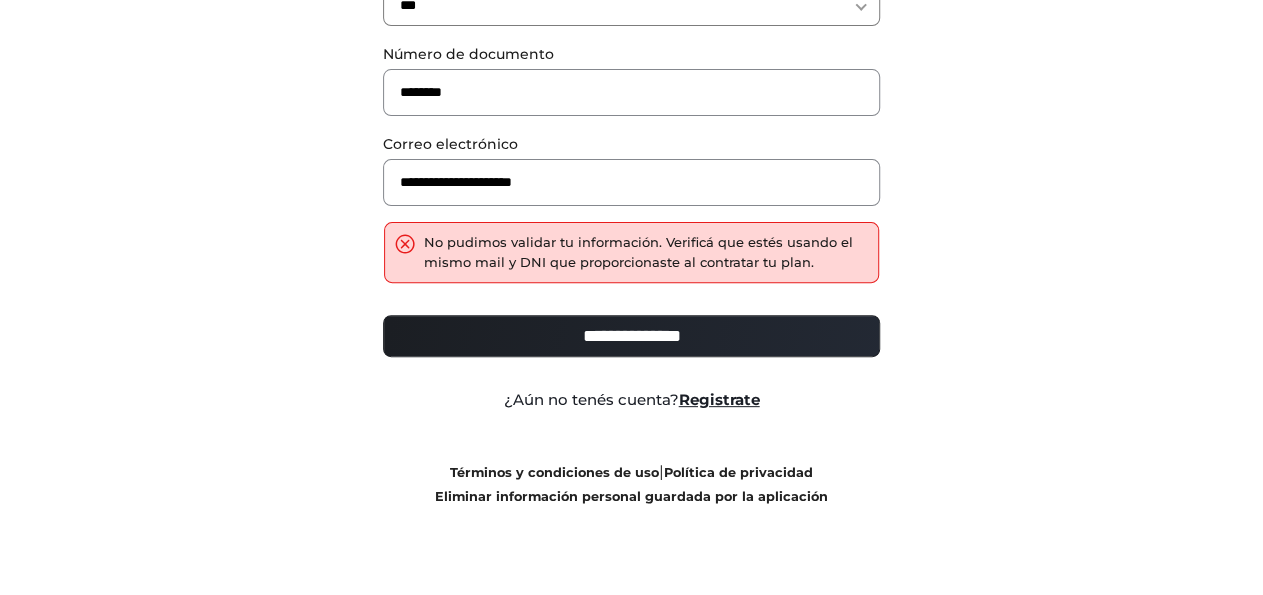 click on "**********" at bounding box center [631, 336] 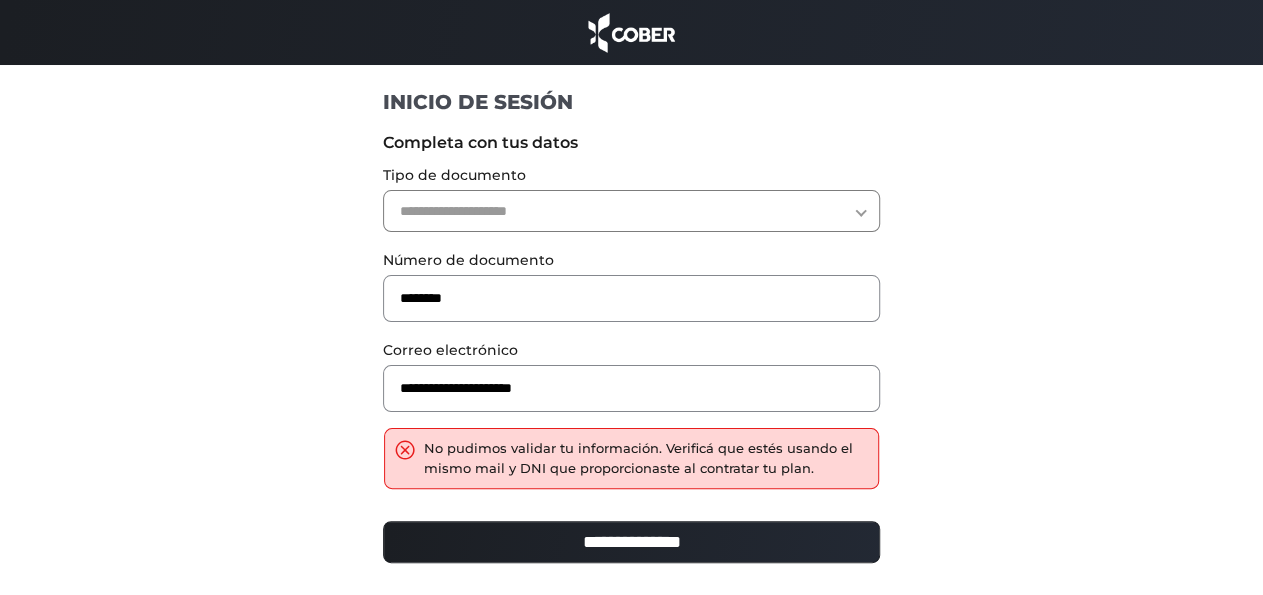 scroll, scrollTop: 206, scrollLeft: 0, axis: vertical 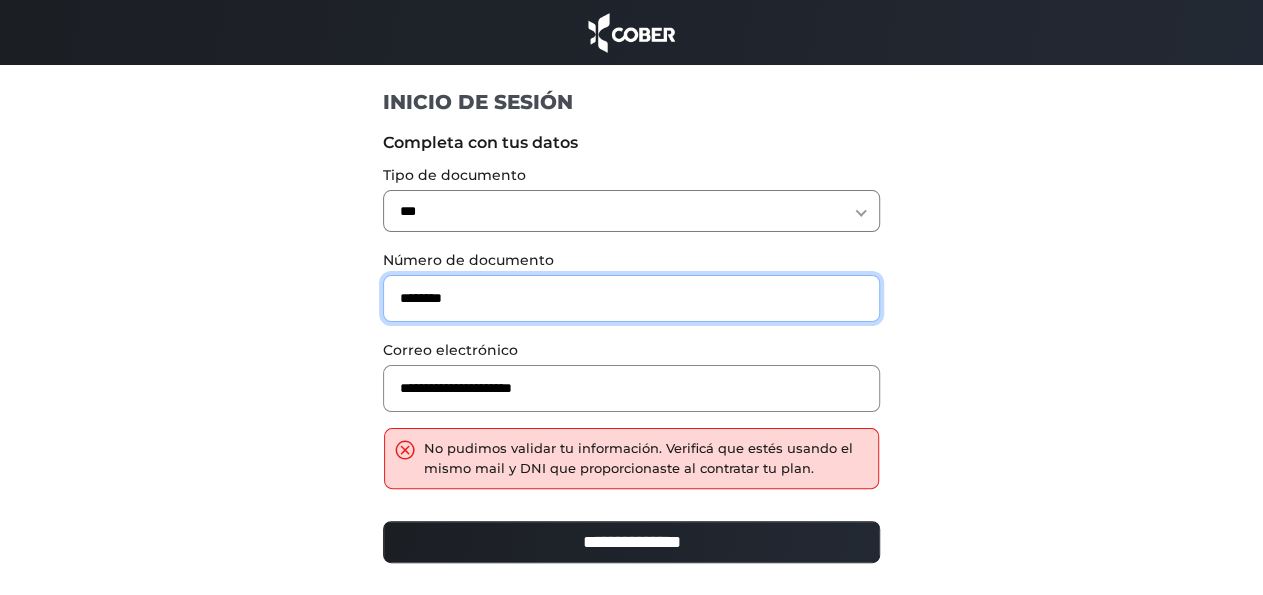 drag, startPoint x: 481, startPoint y: 299, endPoint x: 323, endPoint y: 299, distance: 158 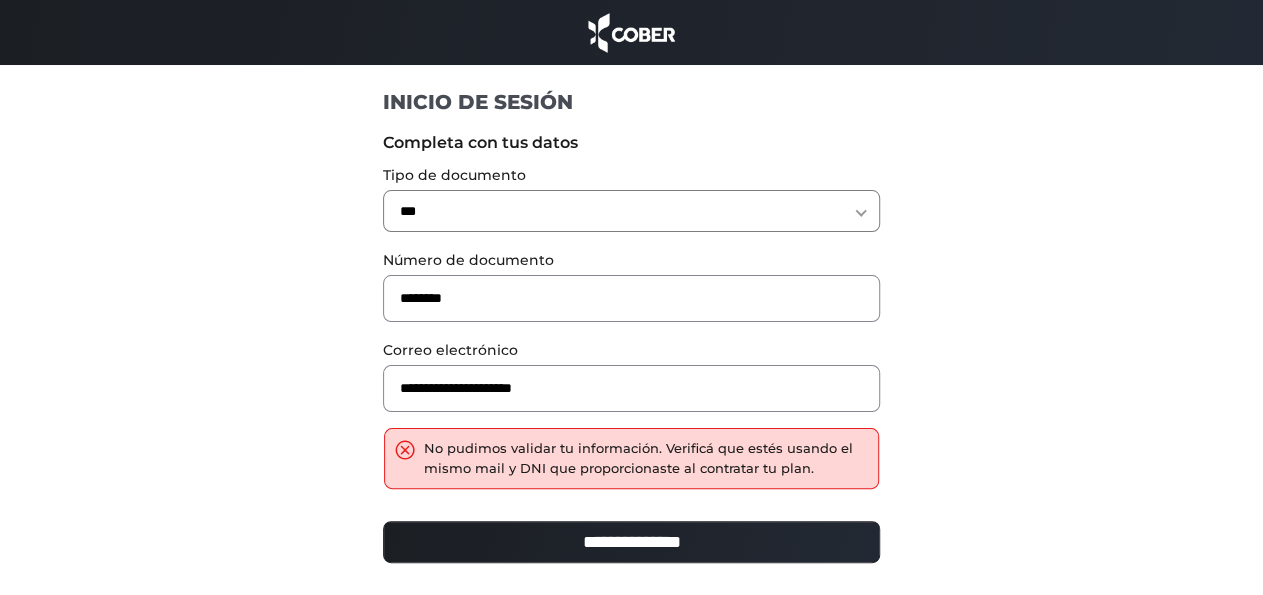 click on "**********" at bounding box center [631, 542] 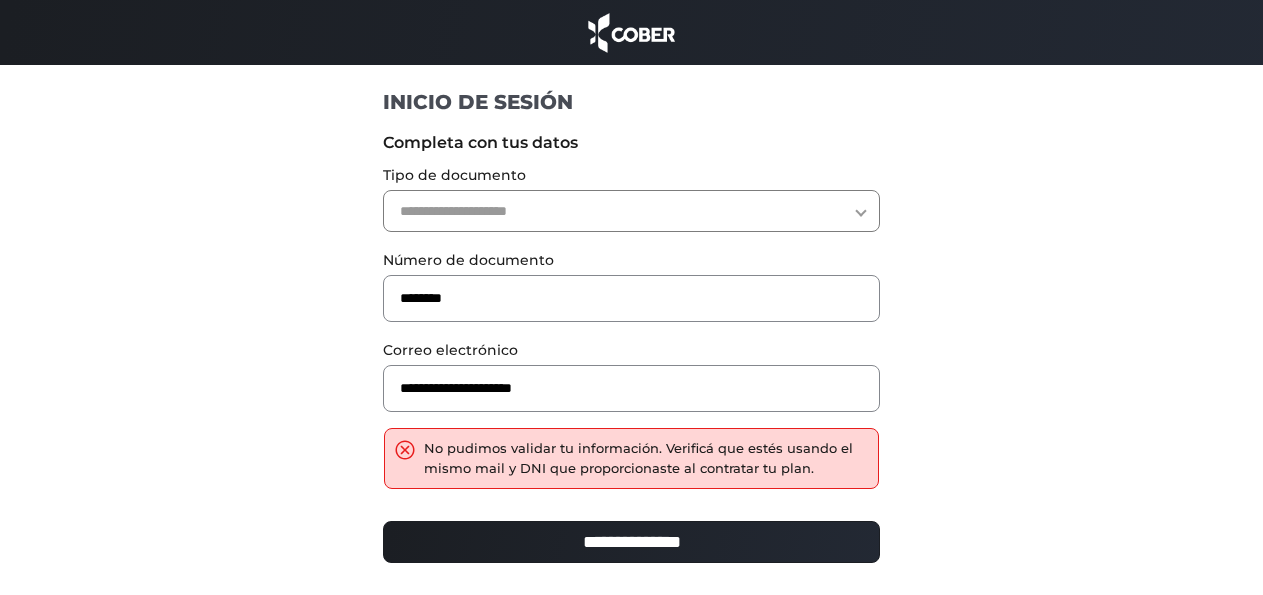 scroll, scrollTop: 0, scrollLeft: 0, axis: both 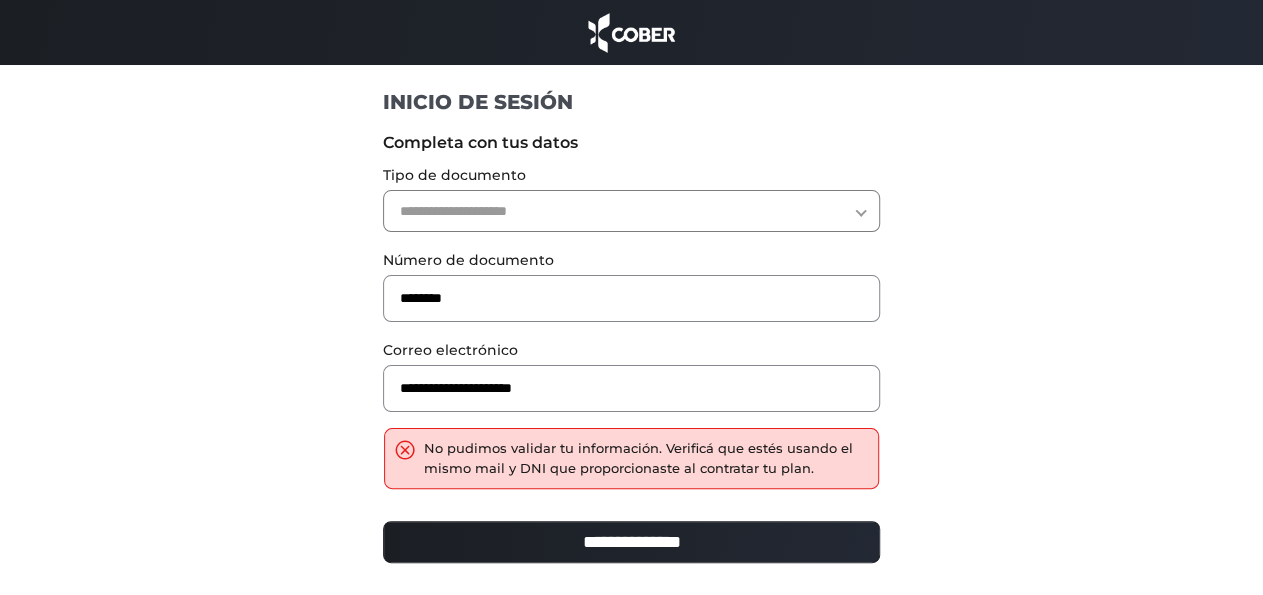 click on "**********" at bounding box center (631, 211) 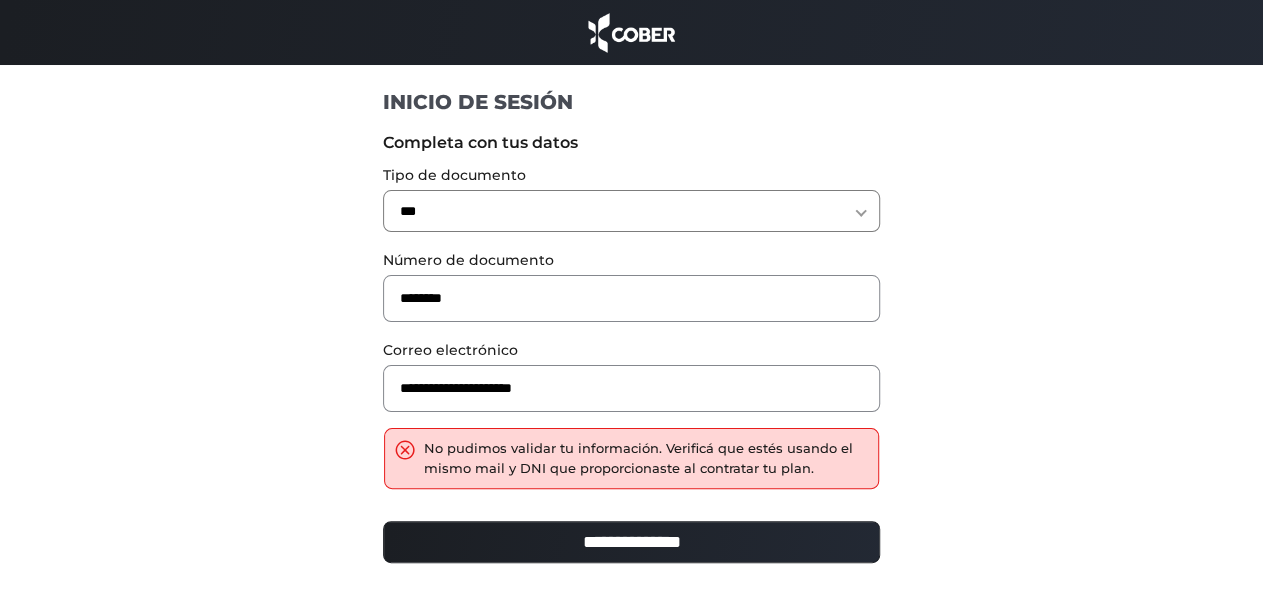 click on "**********" at bounding box center [632, 418] 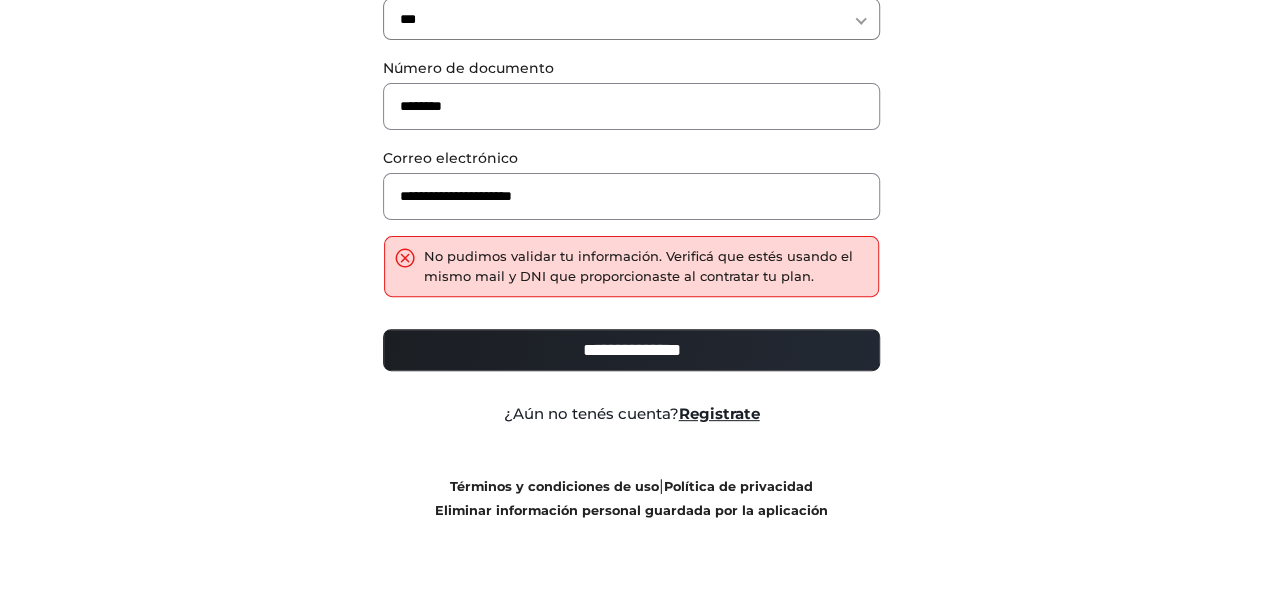 scroll, scrollTop: 206, scrollLeft: 0, axis: vertical 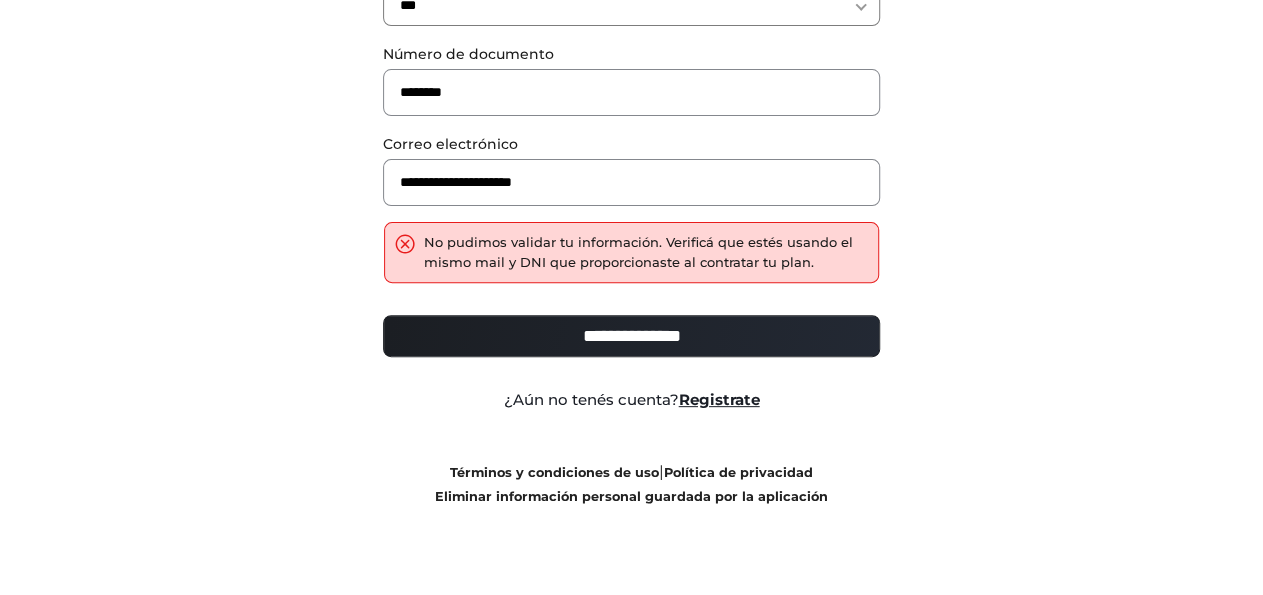 click on "INICIO DE SESIÓN
Completa con tus datos
Tipo de documento
[DOCUMENT_TYPE]
***
**
**
**
***
Número de documento
[DOCUMENT_NUMBER]
Correo electrónico
[EMAIL]
No pudimos validar tu información. Verificá que estés usando el mismo mail y DNI que proporcionaste al contratar tu plan.
[PERSONAL_INFO]
¿Aún no tenés cuenta?  Registrate
Términos y condiciones de uso  |
Política de privacidad
Eliminar información personal guardada por la aplicación" at bounding box center (631, 195) 